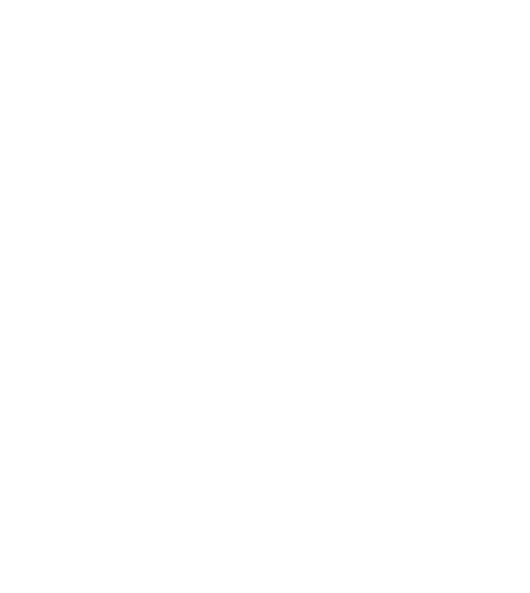scroll, scrollTop: 0, scrollLeft: 0, axis: both 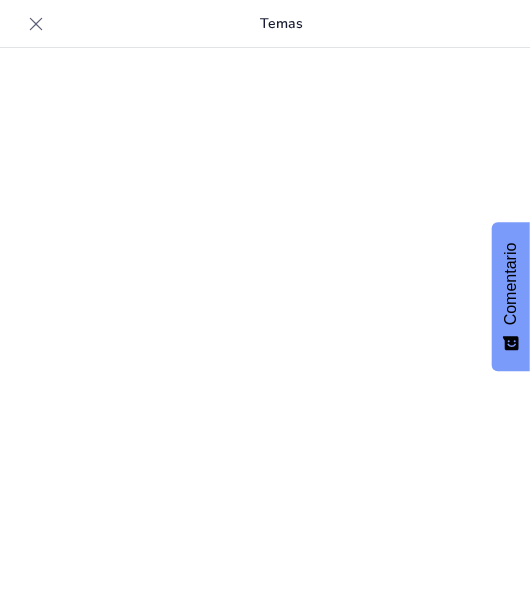 type on "Imported Reglamento de la práctica.pptx" 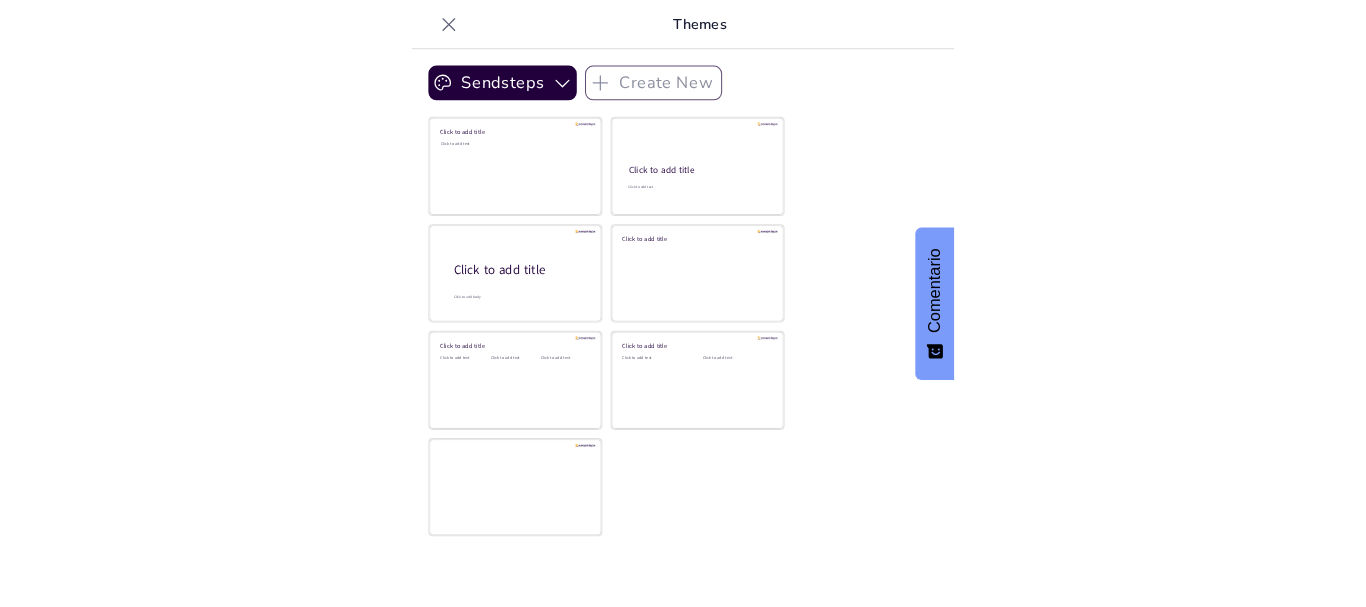 scroll, scrollTop: 0, scrollLeft: 0, axis: both 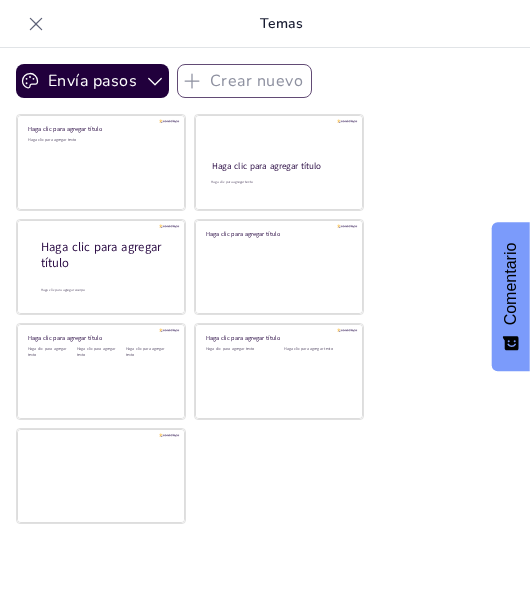 type on "Imported Reglamento de la práctica.pptx" 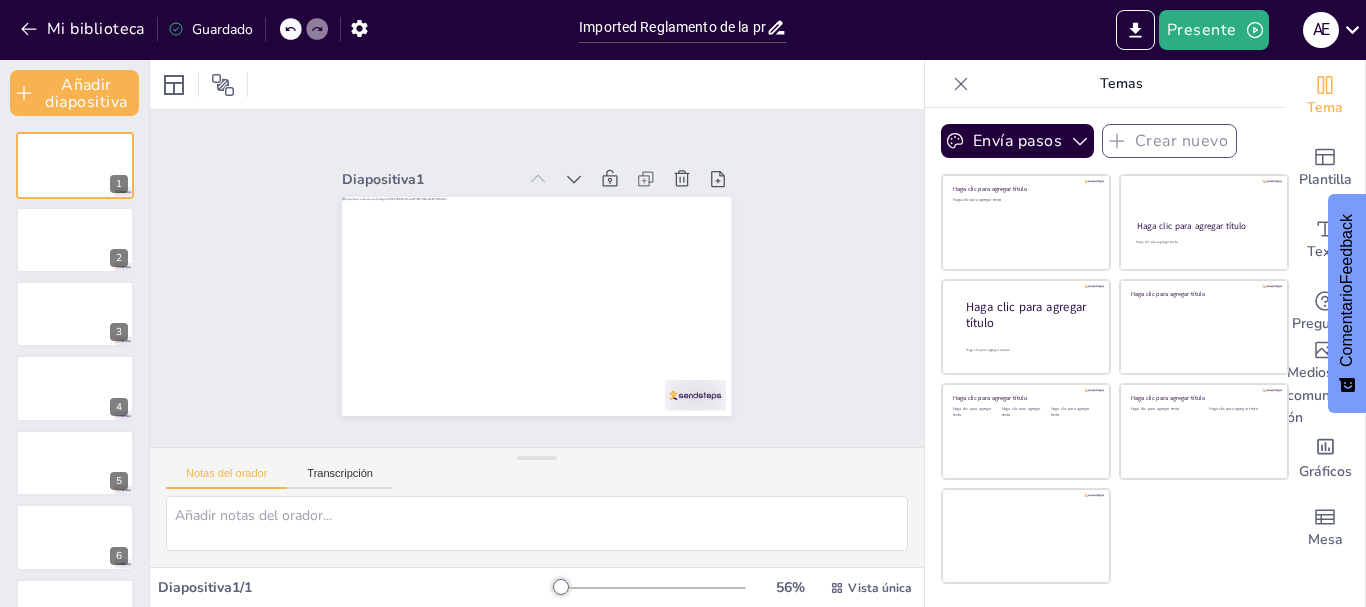 click on "Temas" at bounding box center [1121, 83] 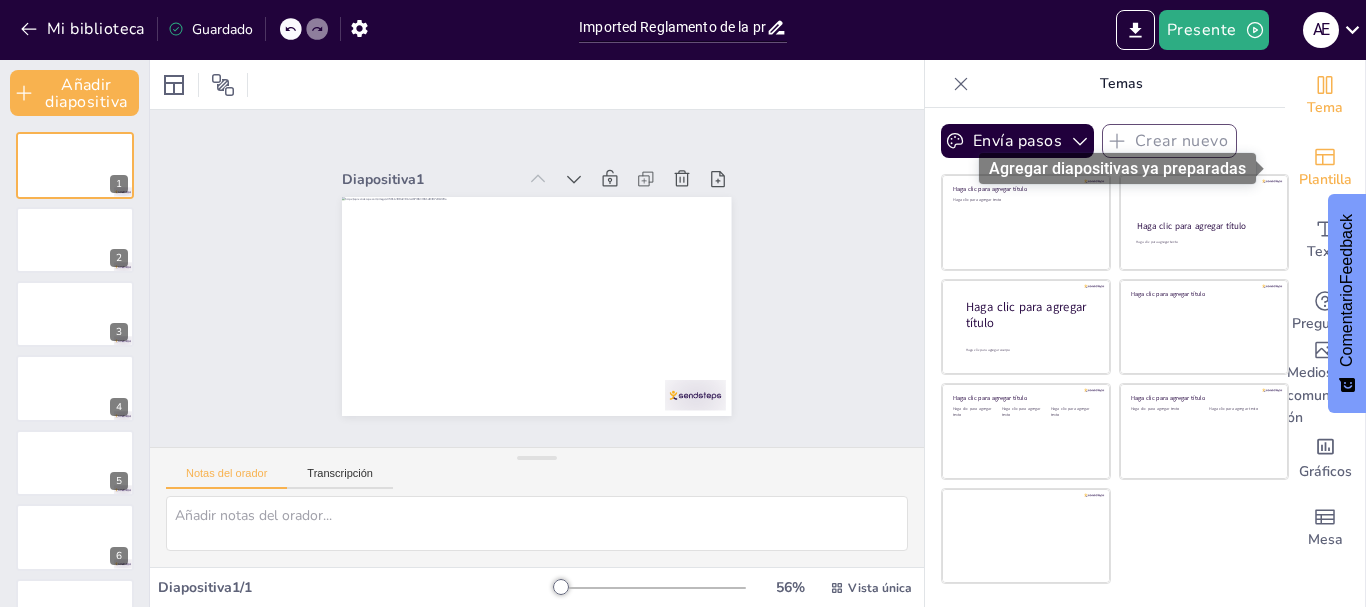 click on "Plantilla" at bounding box center (1325, 179) 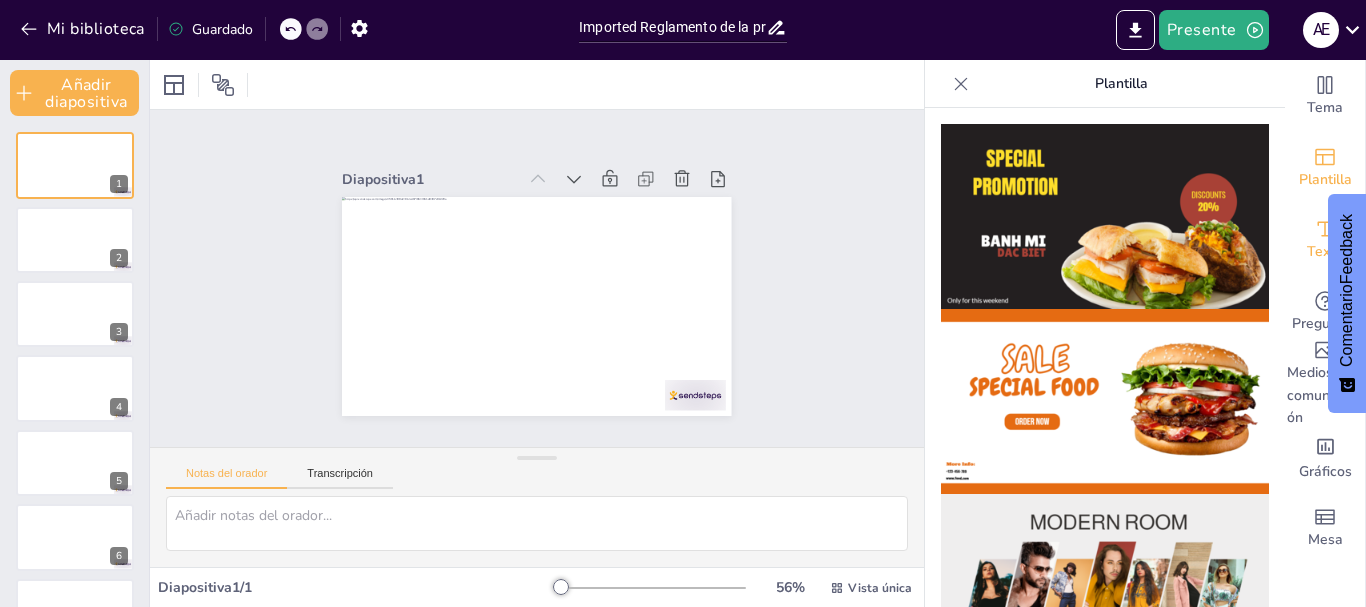 drag, startPoint x: 1263, startPoint y: 166, endPoint x: 1270, endPoint y: 204, distance: 38.63936 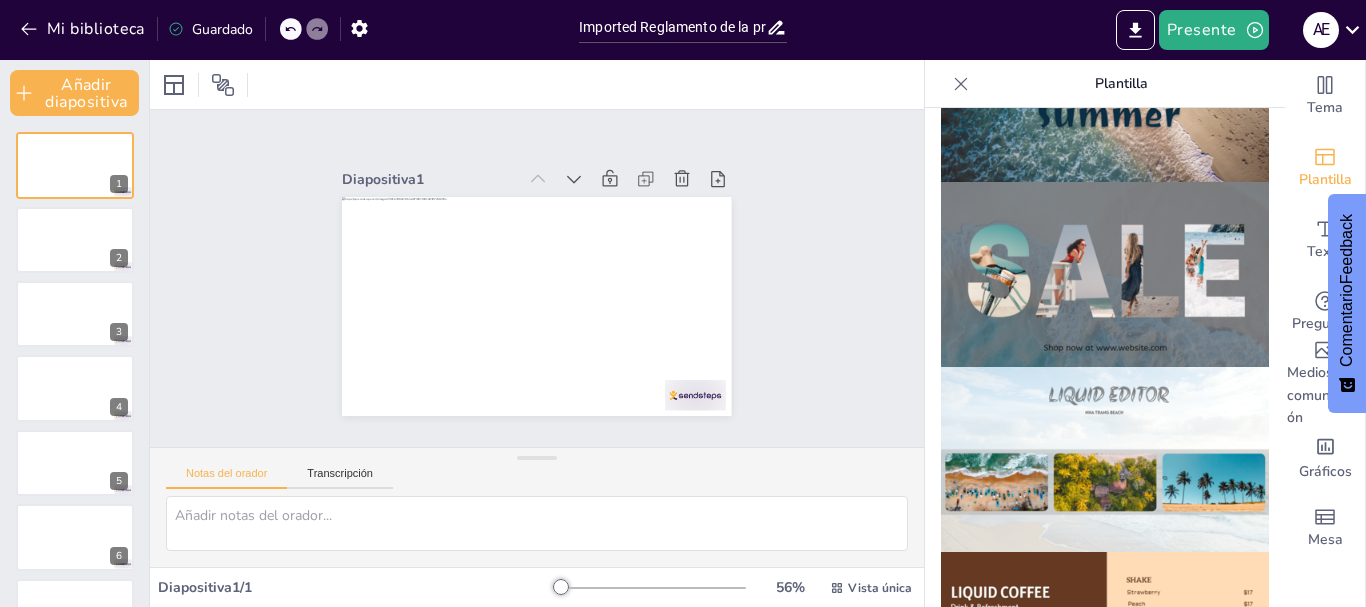 scroll, scrollTop: 850, scrollLeft: 0, axis: vertical 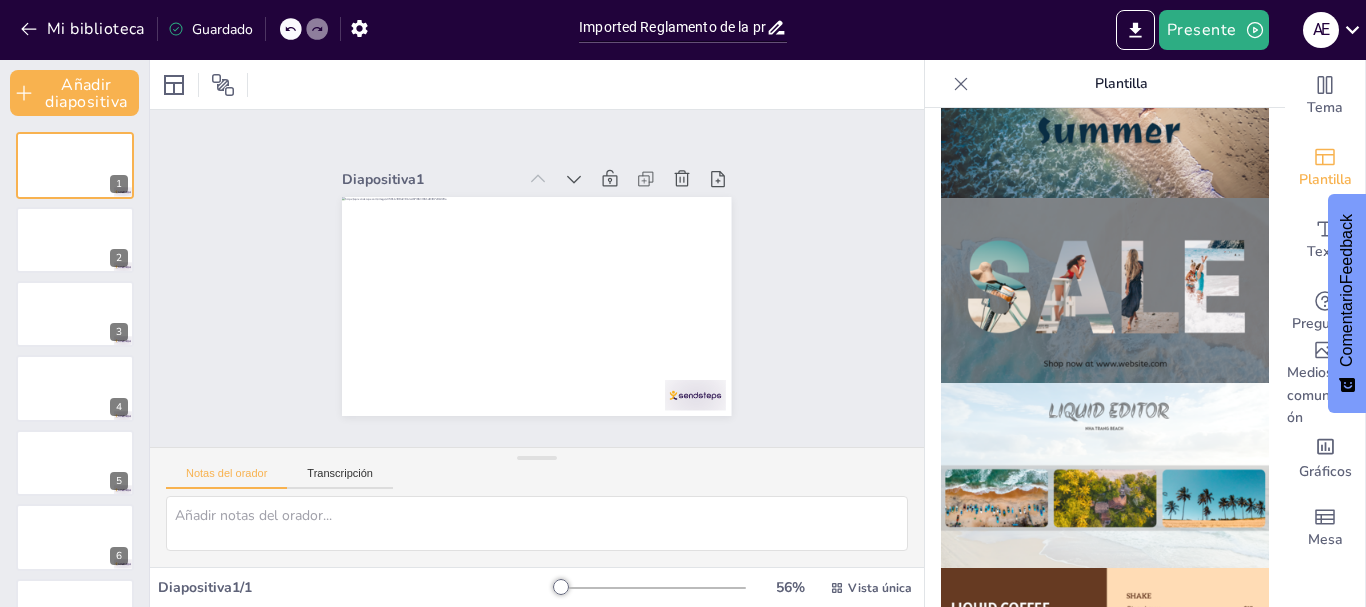 click at bounding box center (1105, 475) 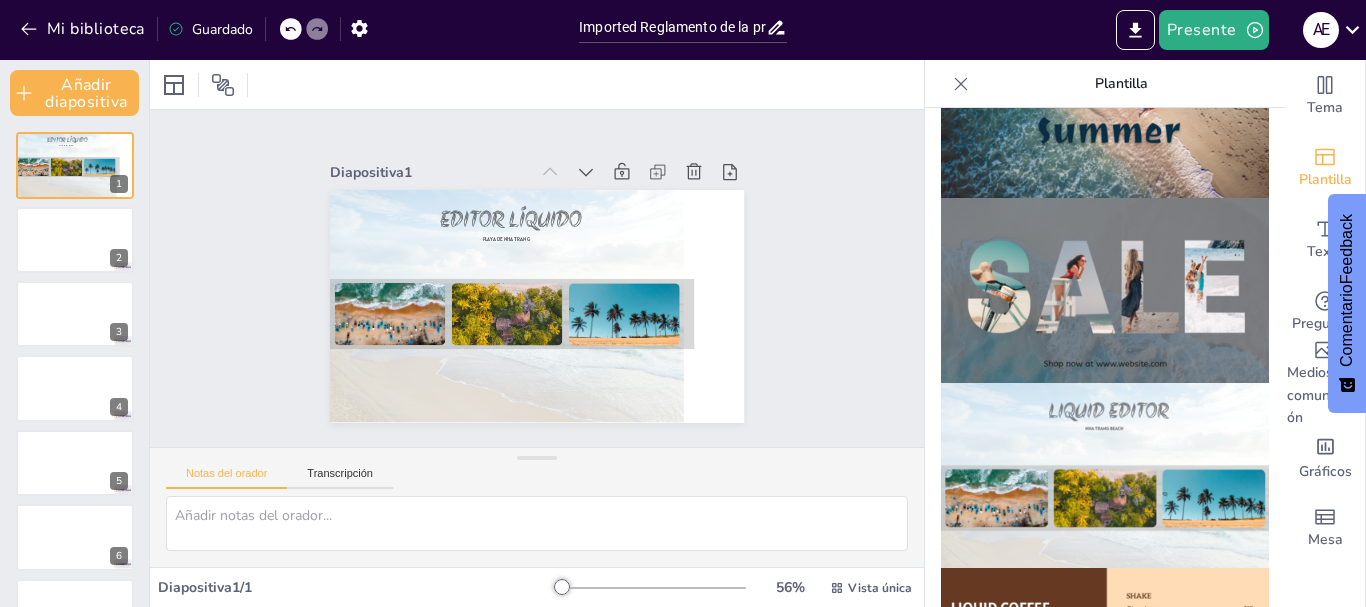 click on "EDITOR LÍQUIDO Playa de Nha Trang 1 2 3 4 5 6 7 8 9 10 11 12 13 14 15 16 17 18 19 20 21 22 23 24 25 26 27 28 29 30 31 32 33 34" at bounding box center (74, 1392) 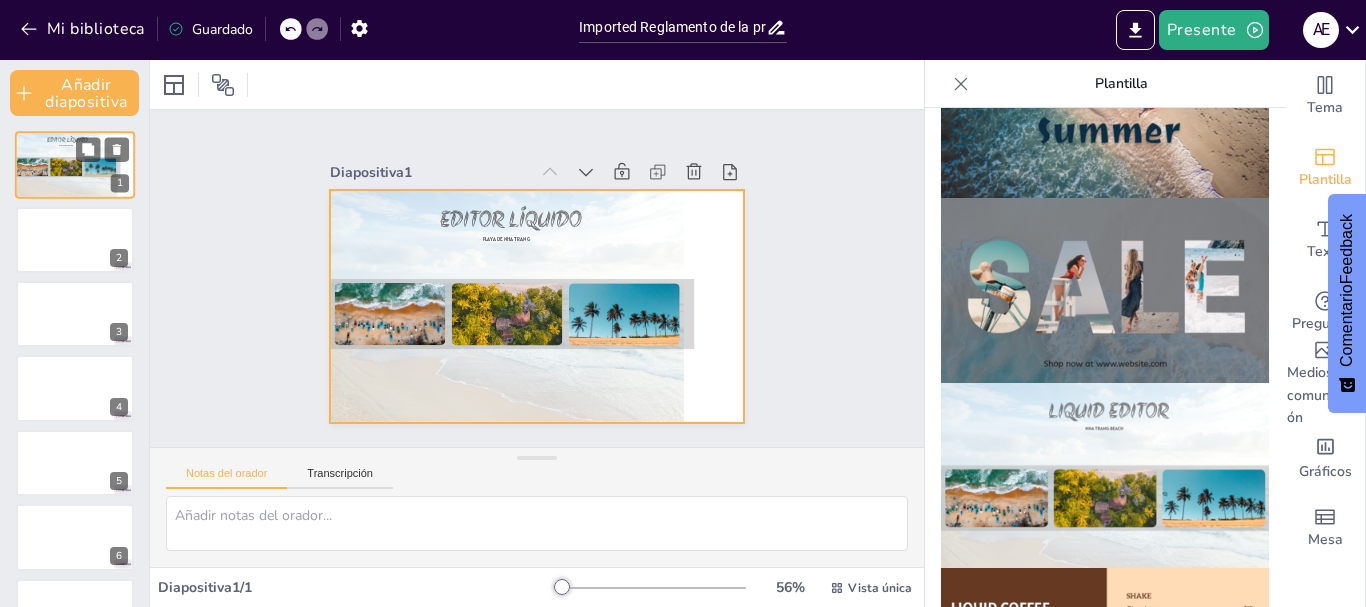 click at bounding box center (75, 166) 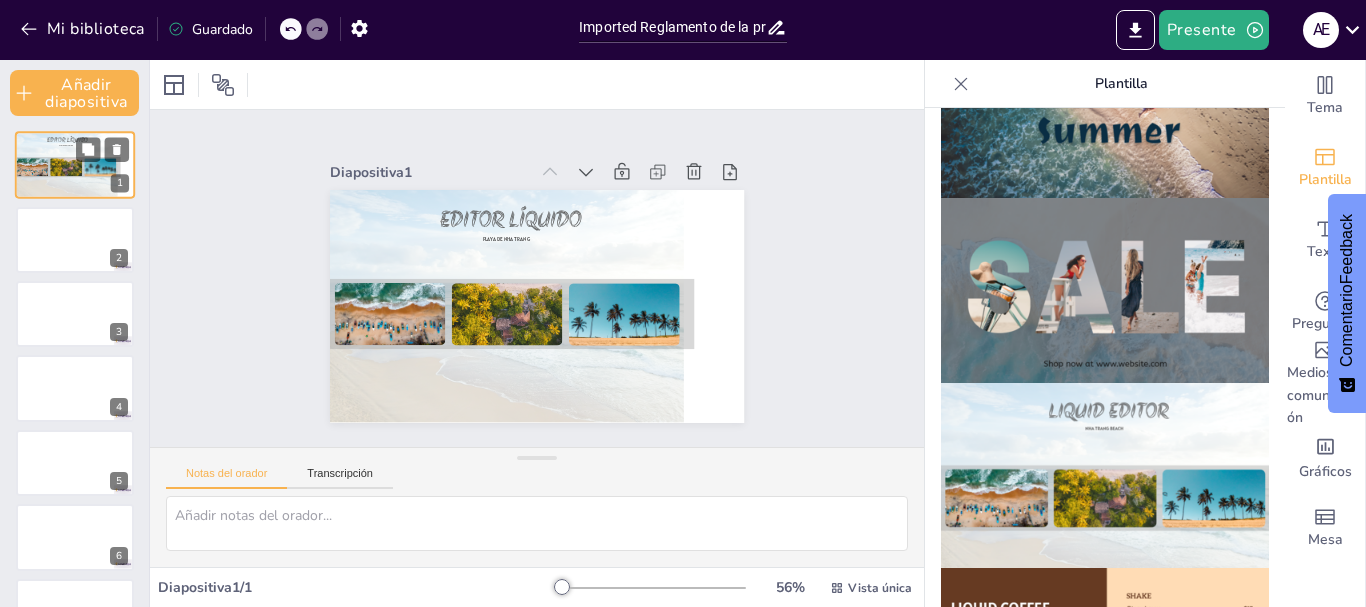 click on "EDITOR LÍQUIDO Playa de Nha Trang 1" at bounding box center (75, 166) 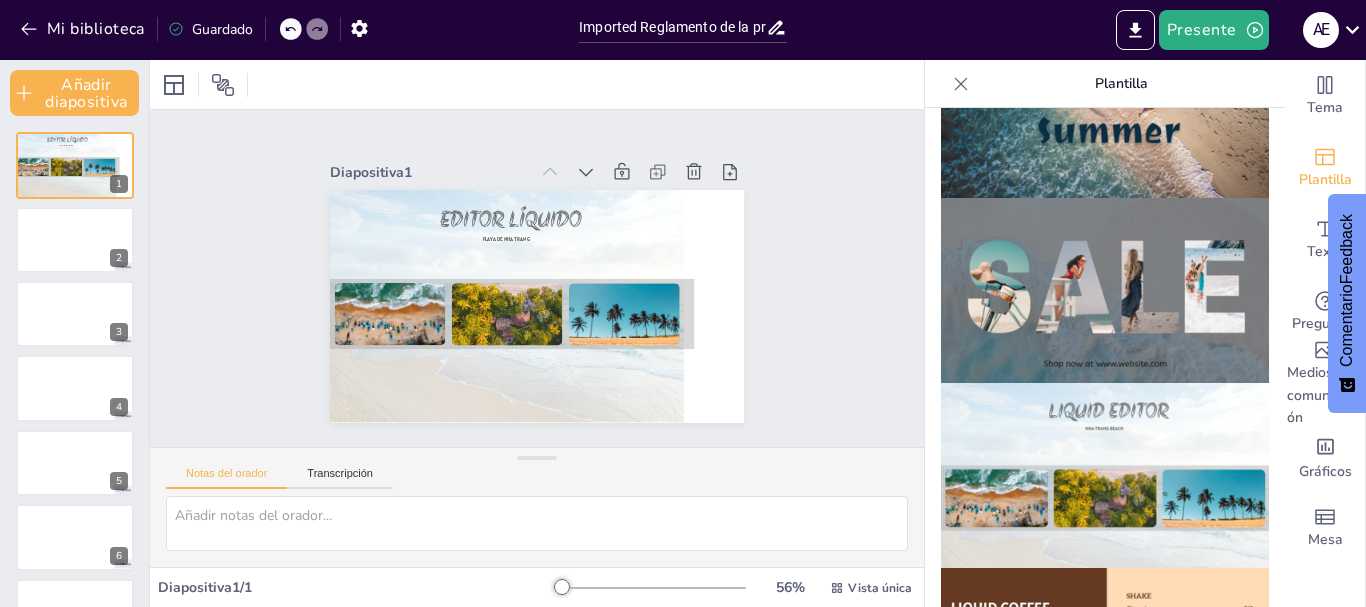 click 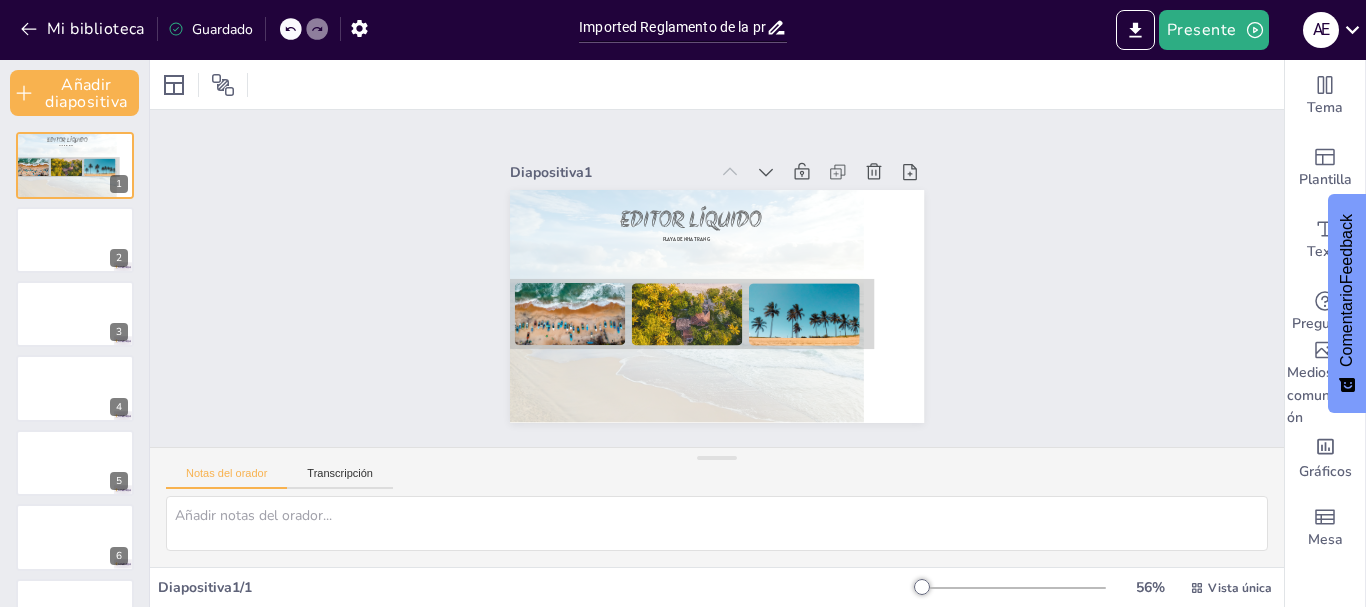 click on "EDITOR LÍQUIDO Playa de Nha Trang 1 2 3 4 5 6 7 8 9 10 11 12 13 14 15 16 17 18 19 20 21 22 23 24 25 26 27 28 29 30 31 32 33 34" at bounding box center (74, 1392) 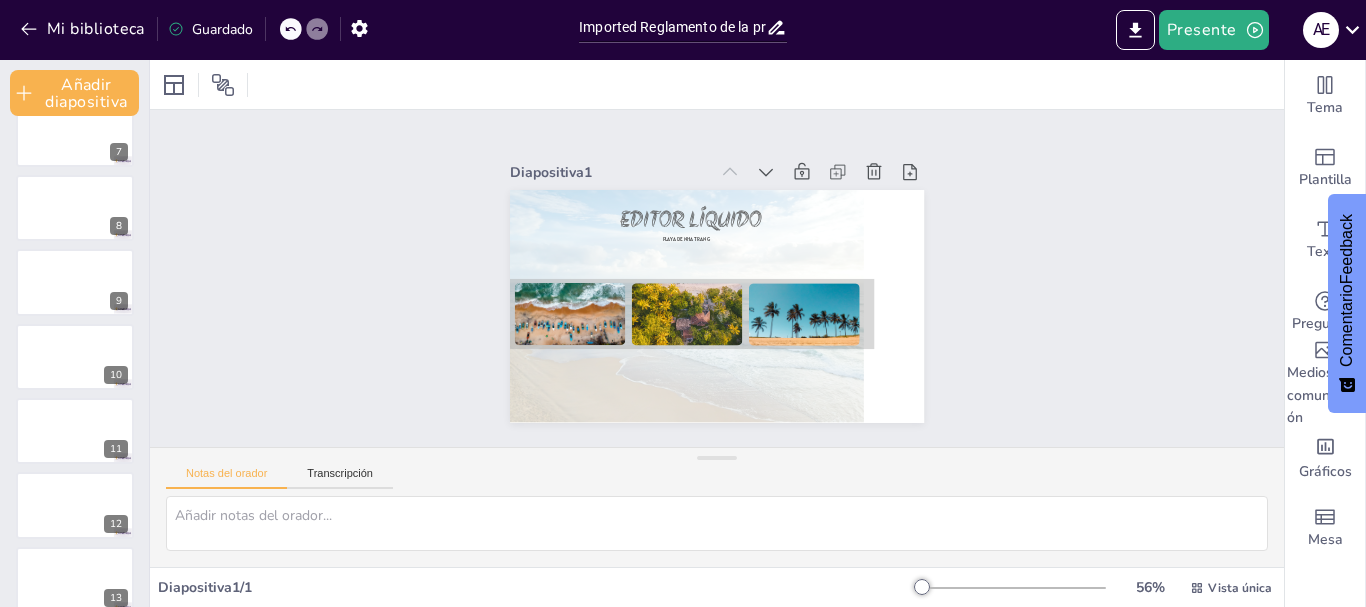 scroll, scrollTop: 2062, scrollLeft: 0, axis: vertical 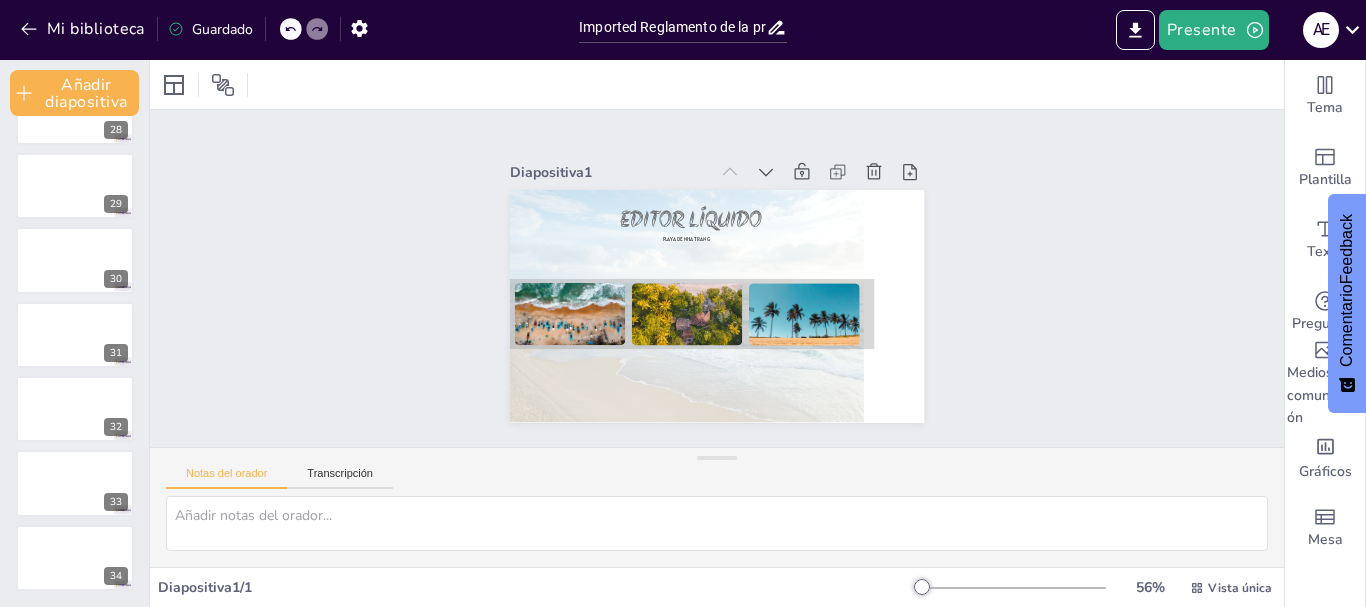 click on "EDITOR LÍQUIDO Playa de Nha Trang 1 2 3 4 5 6 7 8 9 10 11 12 13 14 15 16 17 18 19 20 21 22 23 24 25 26 27 28 29 30 31 32 33 34" at bounding box center [74, -670] 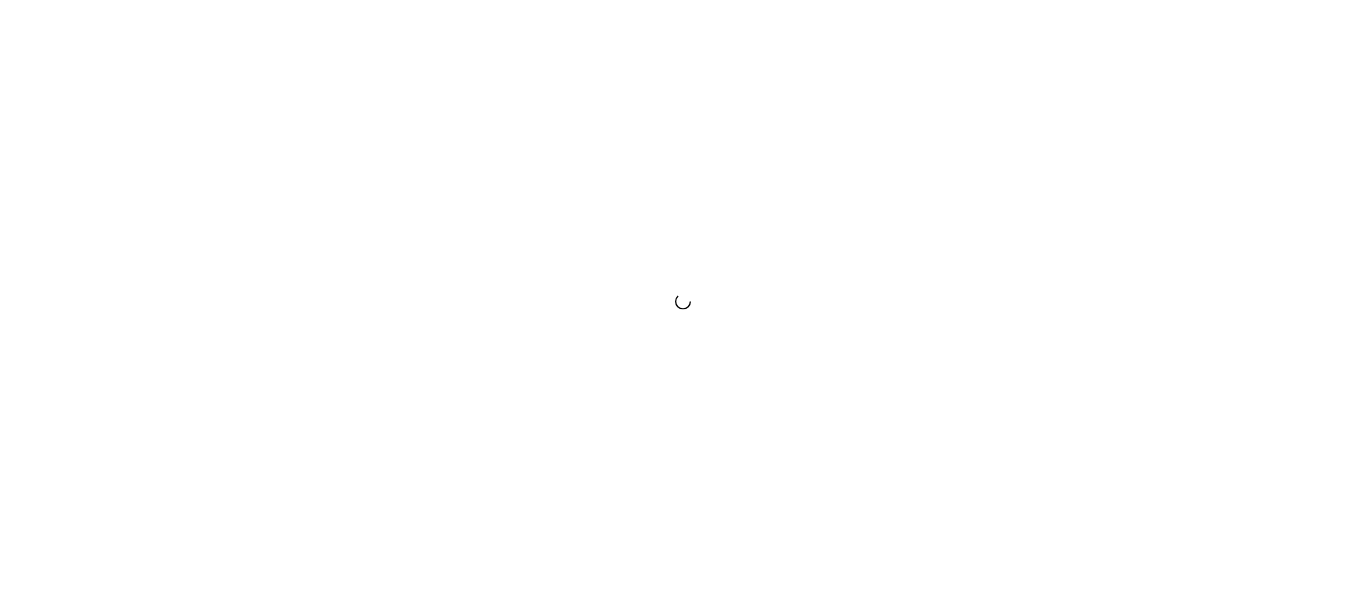 scroll, scrollTop: 0, scrollLeft: 0, axis: both 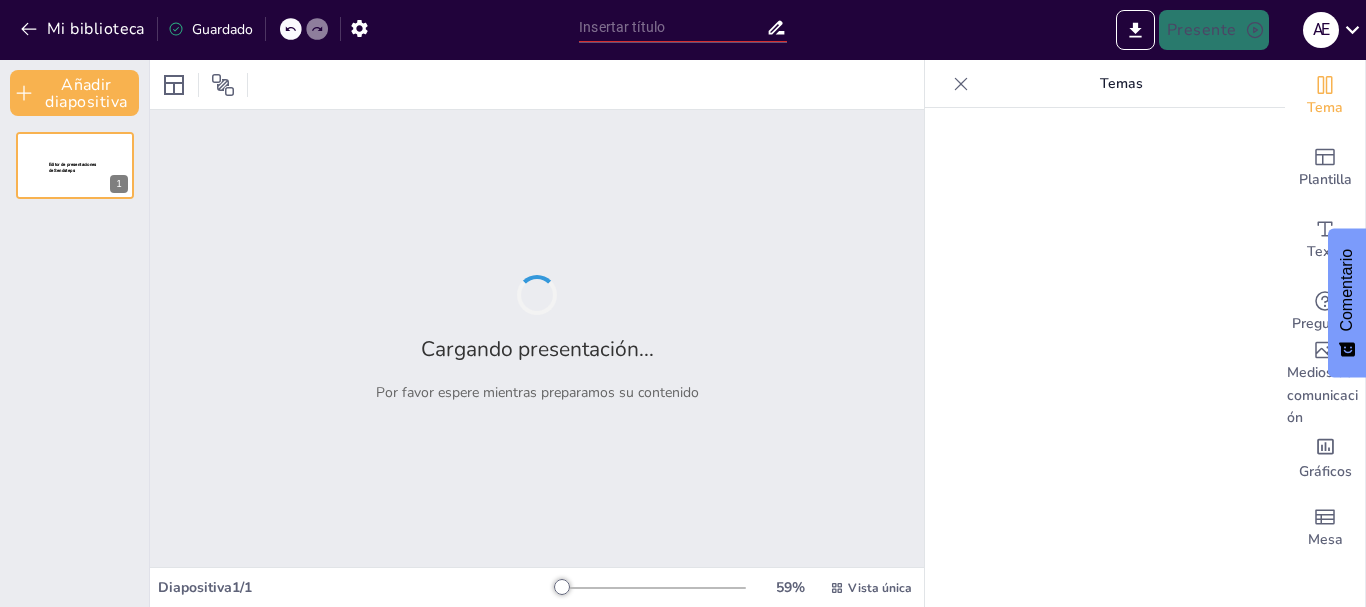 type on "Imported Reglamento de la práctica.pptx" 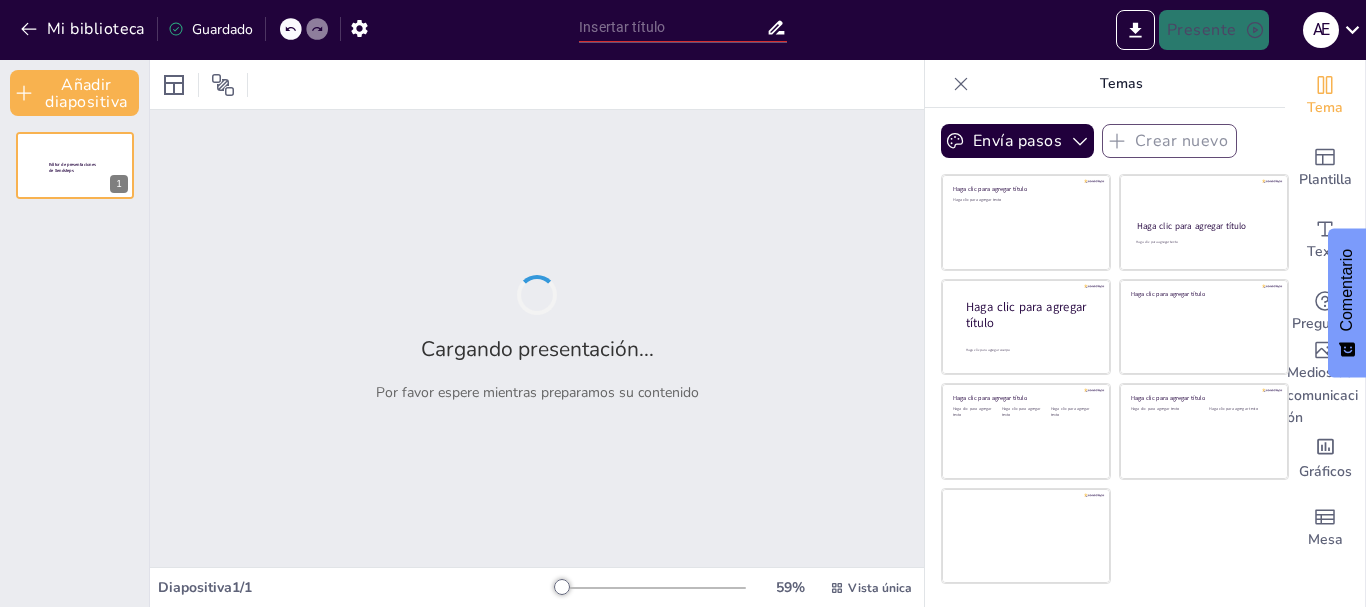 type on "Imported Reglamento de la práctica.pptx" 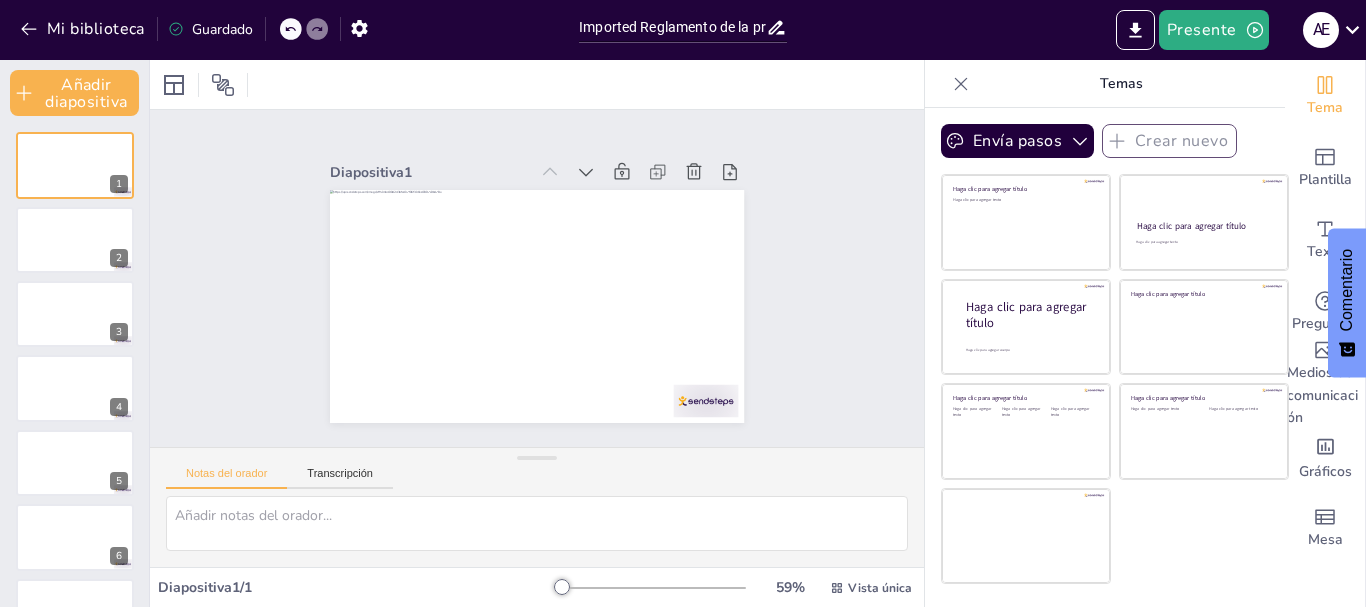 click on "Temas" at bounding box center [1121, 83] 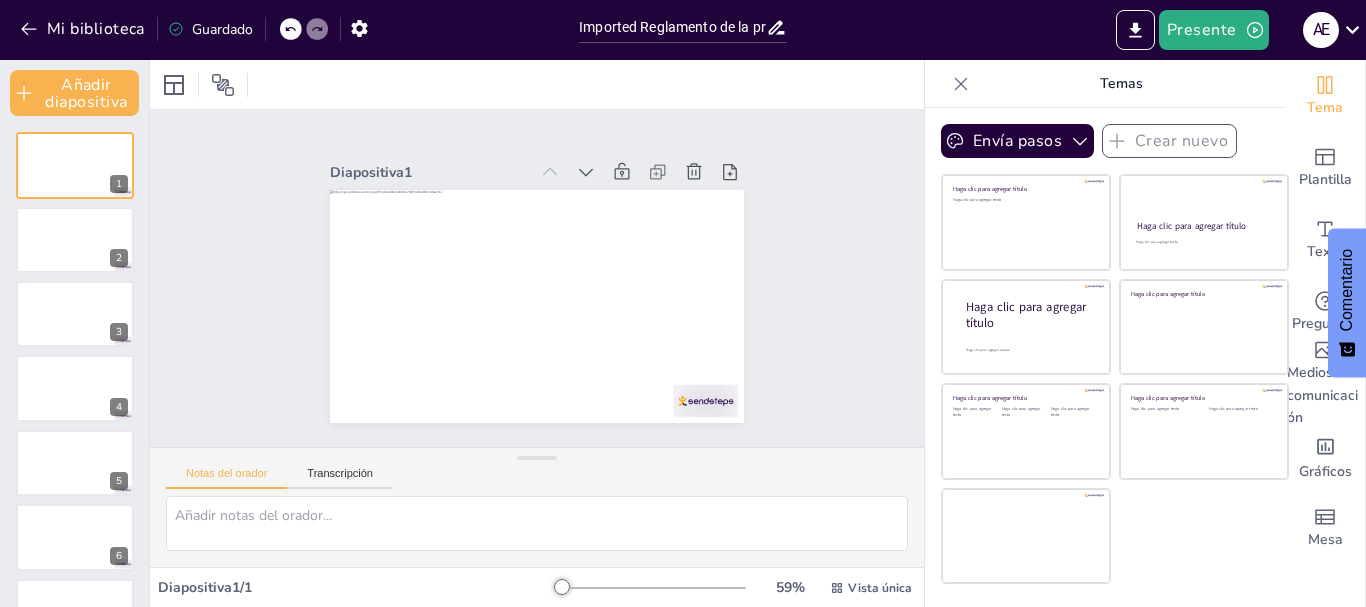 click on "Temas" at bounding box center (1121, 83) 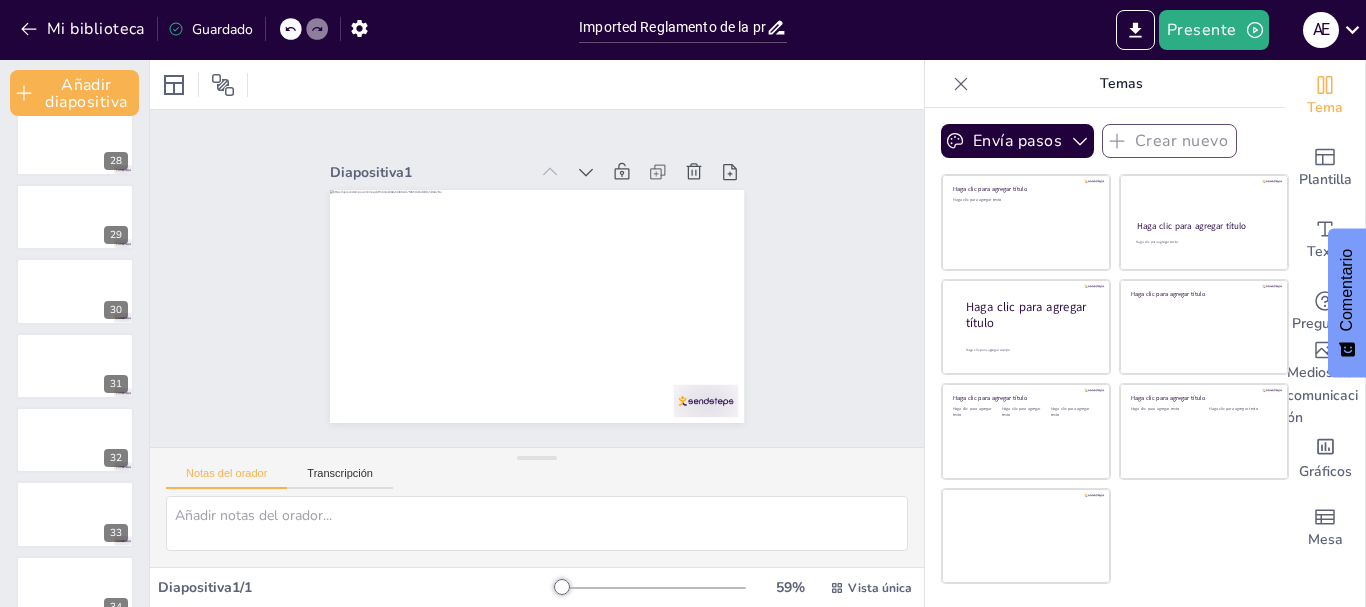 scroll, scrollTop: 2062, scrollLeft: 0, axis: vertical 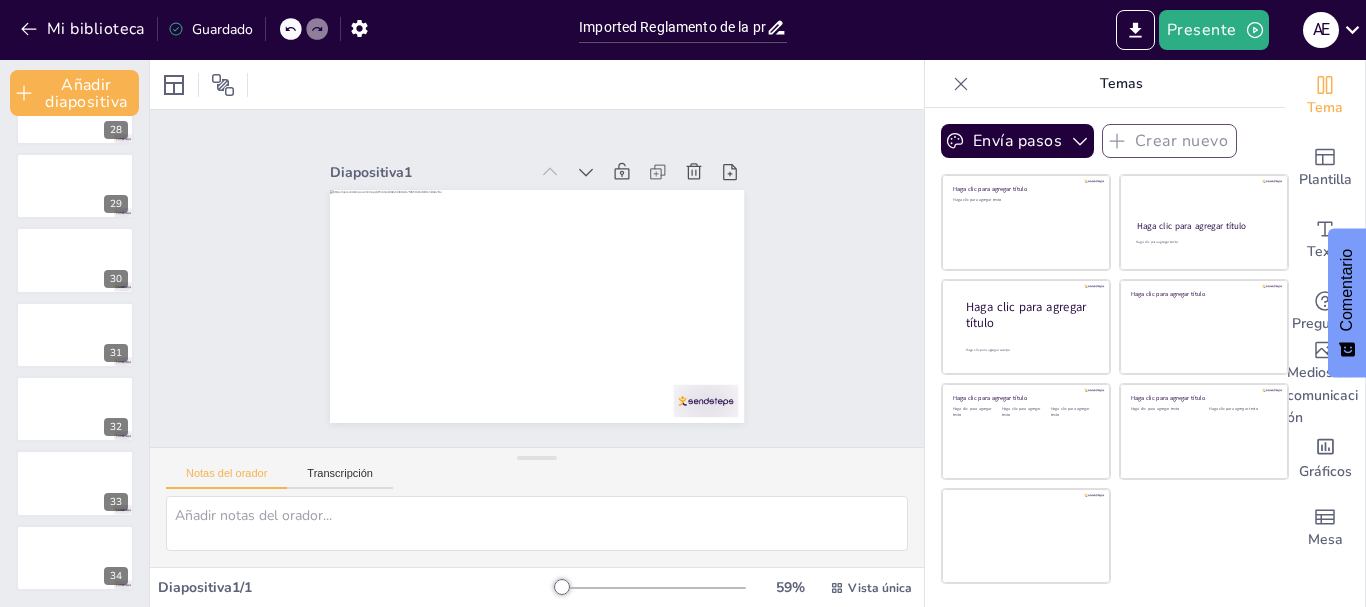 drag, startPoint x: 0, startPoint y: 144, endPoint x: 9, endPoint y: 586, distance: 442.0916 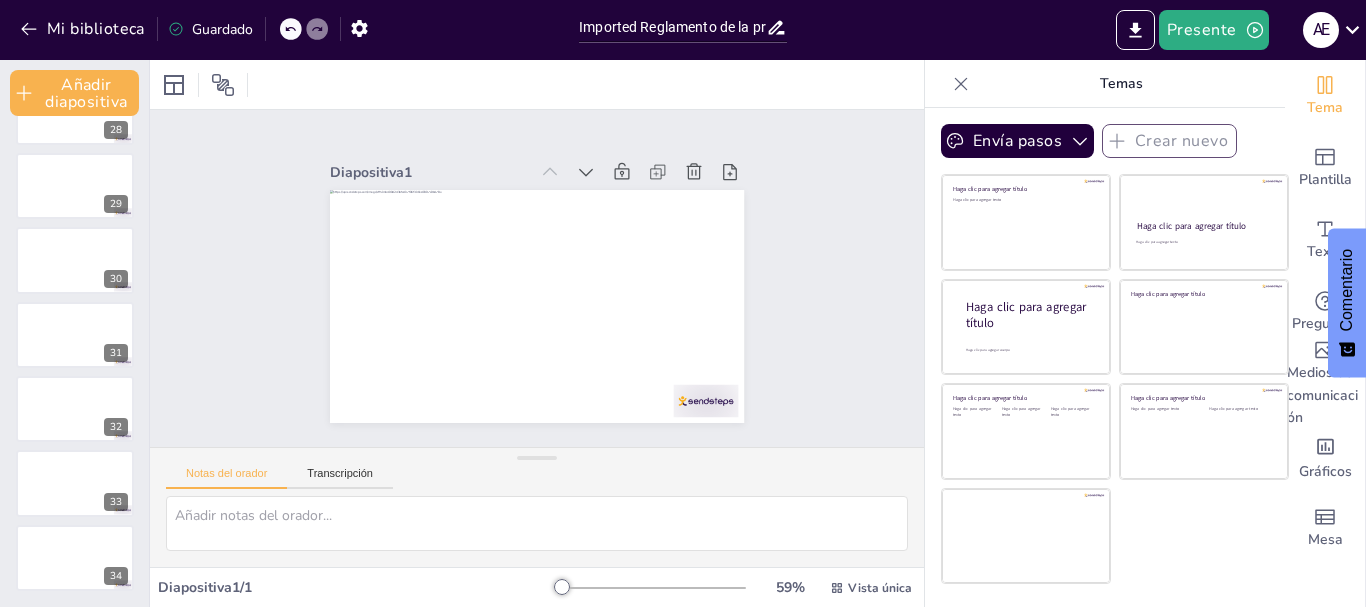 click on "1 2 3 4 5 6 7 8 9 10 11 12 13 14 15 16 17 18 19 20 21 22 23 24 25 26 27 28 29 30 31 32 33 34" at bounding box center (74, -670) 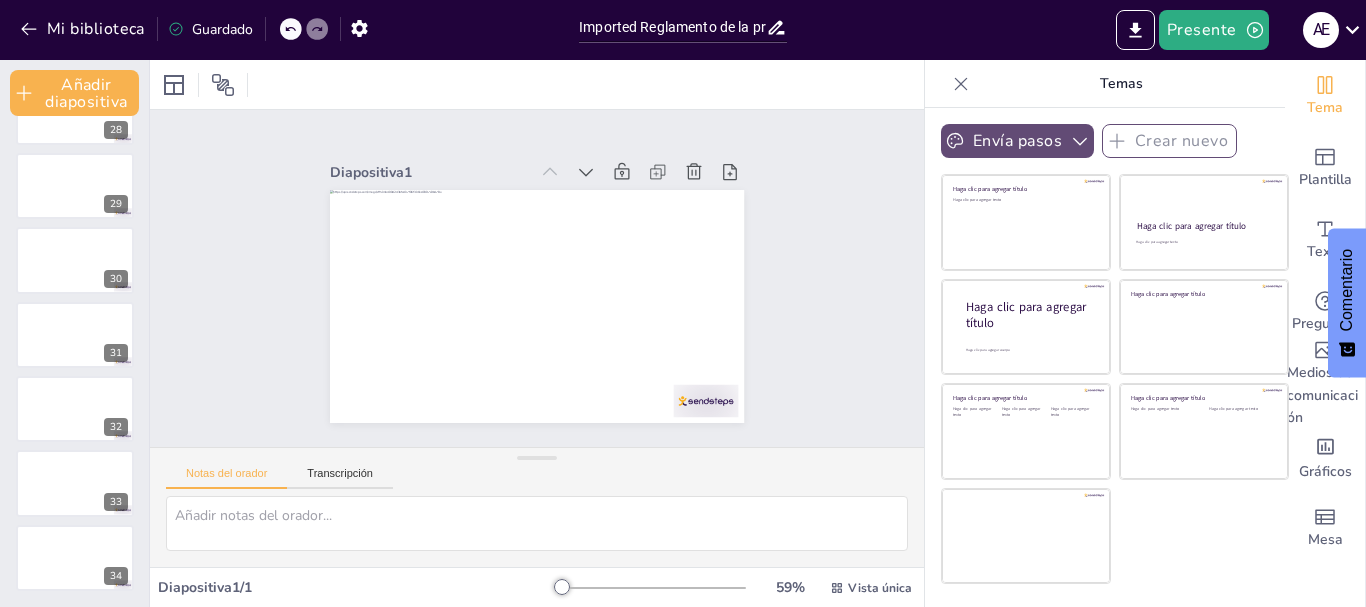 click 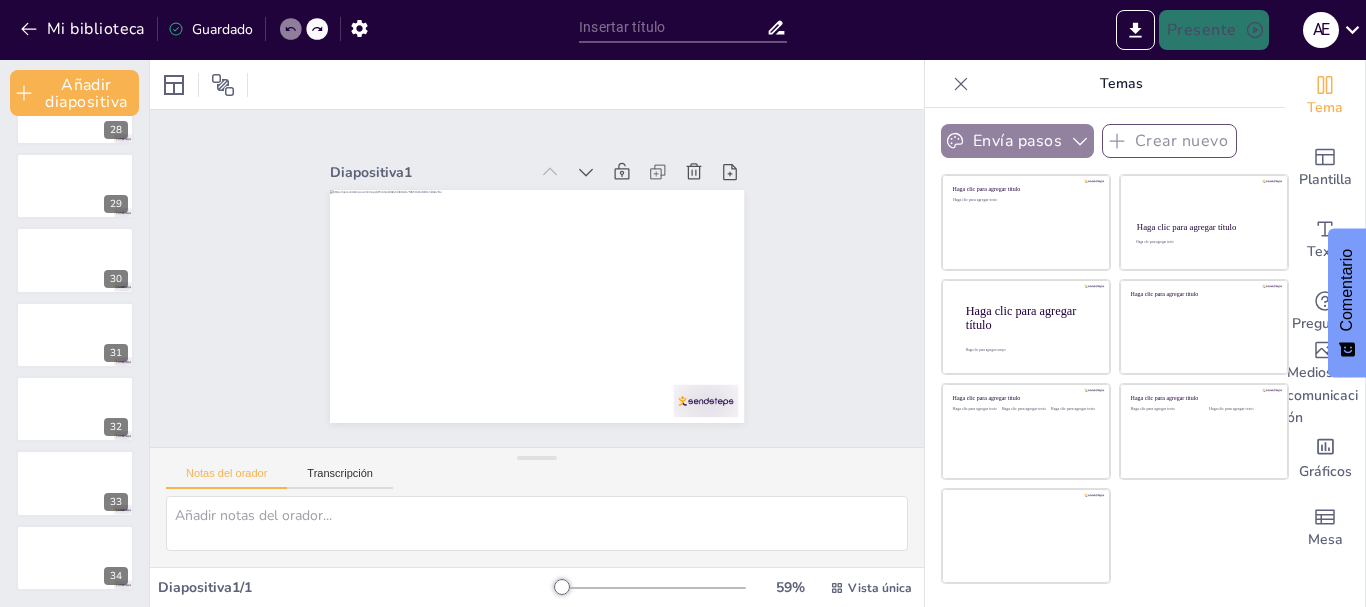 click 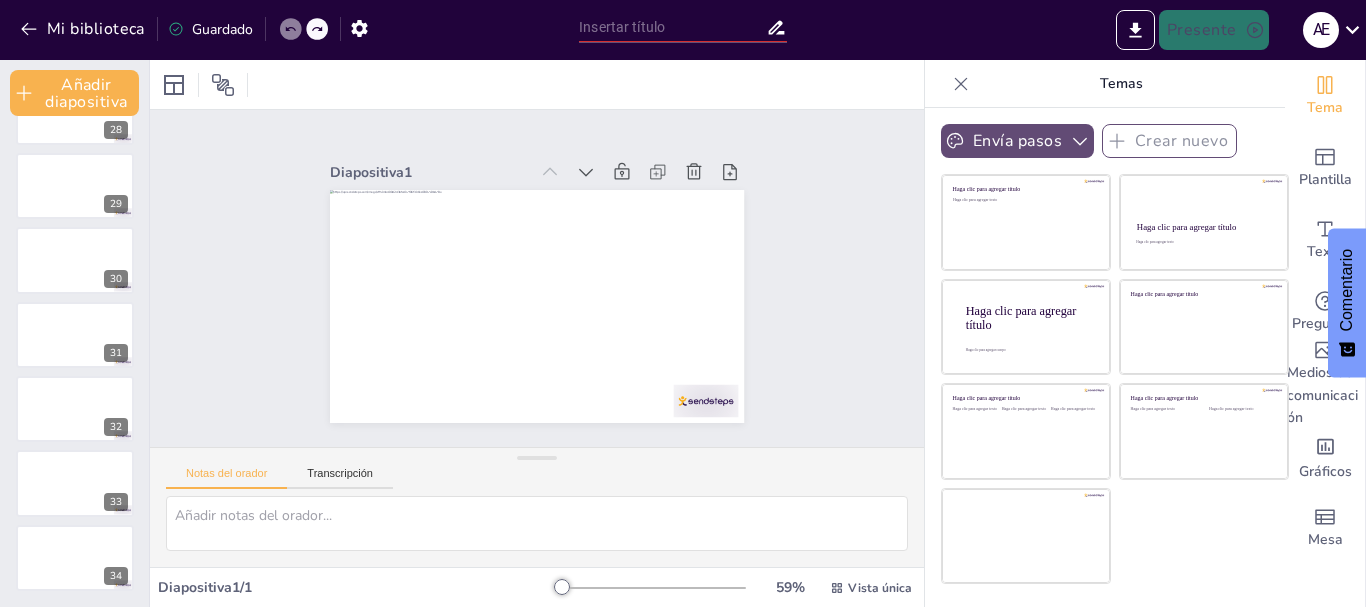 click 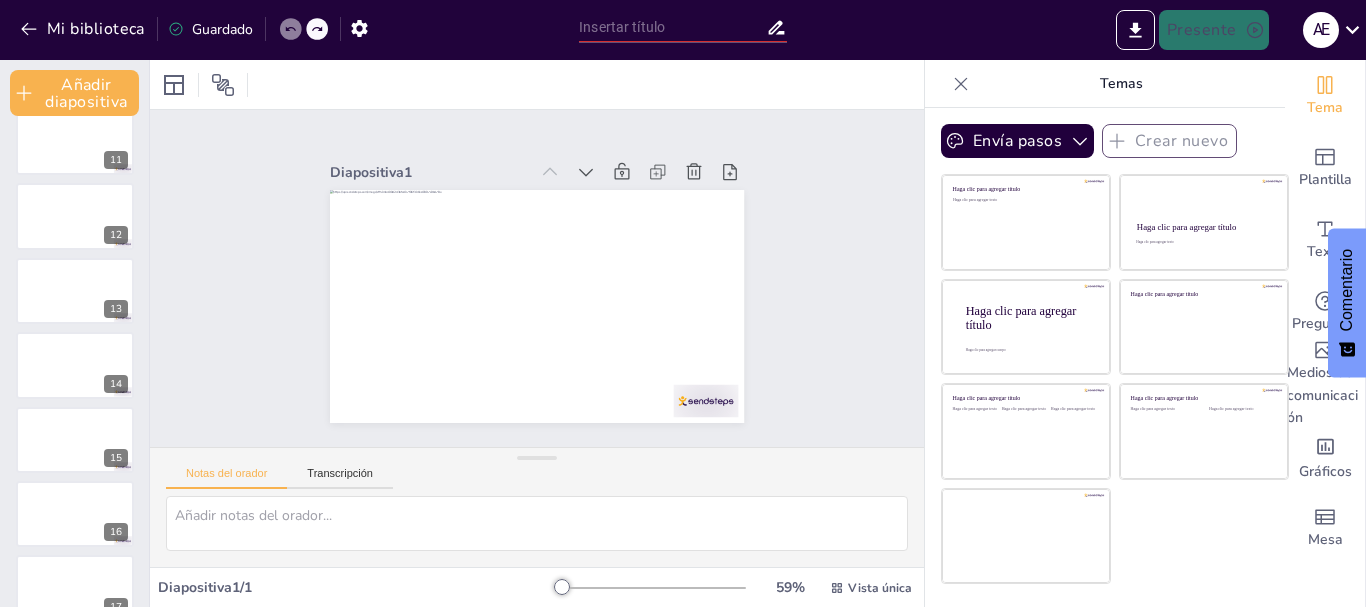 scroll, scrollTop: 0, scrollLeft: 0, axis: both 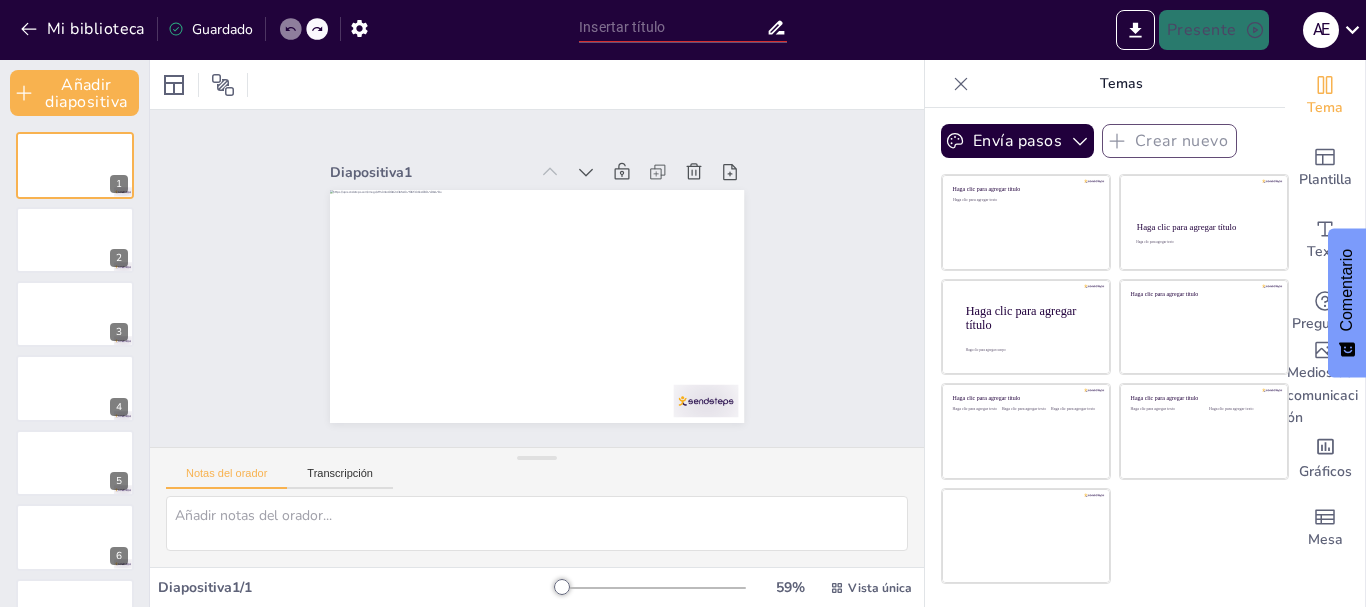 click on "1 2 3 4 5 6 7 8 9 10 11 12 13 14 15 16 17 18 19 20 21 22 23 24 25 26 27 28 29 30 31 32 33 34" at bounding box center [74, 1392] 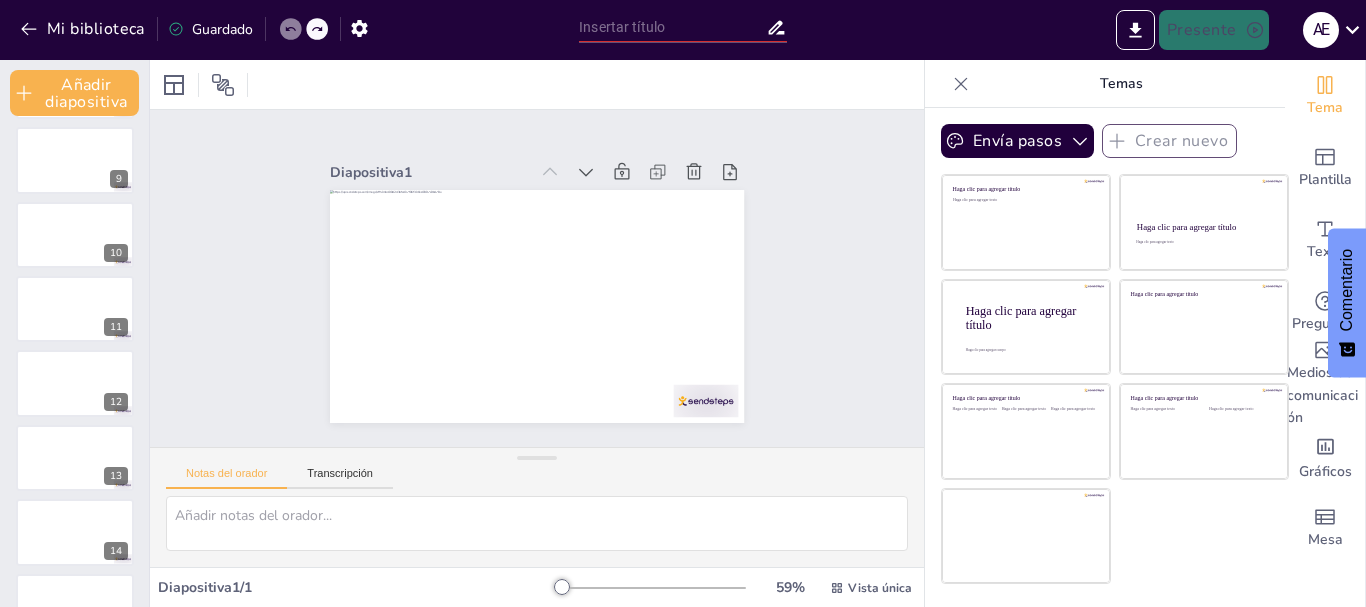 scroll, scrollTop: 640, scrollLeft: 0, axis: vertical 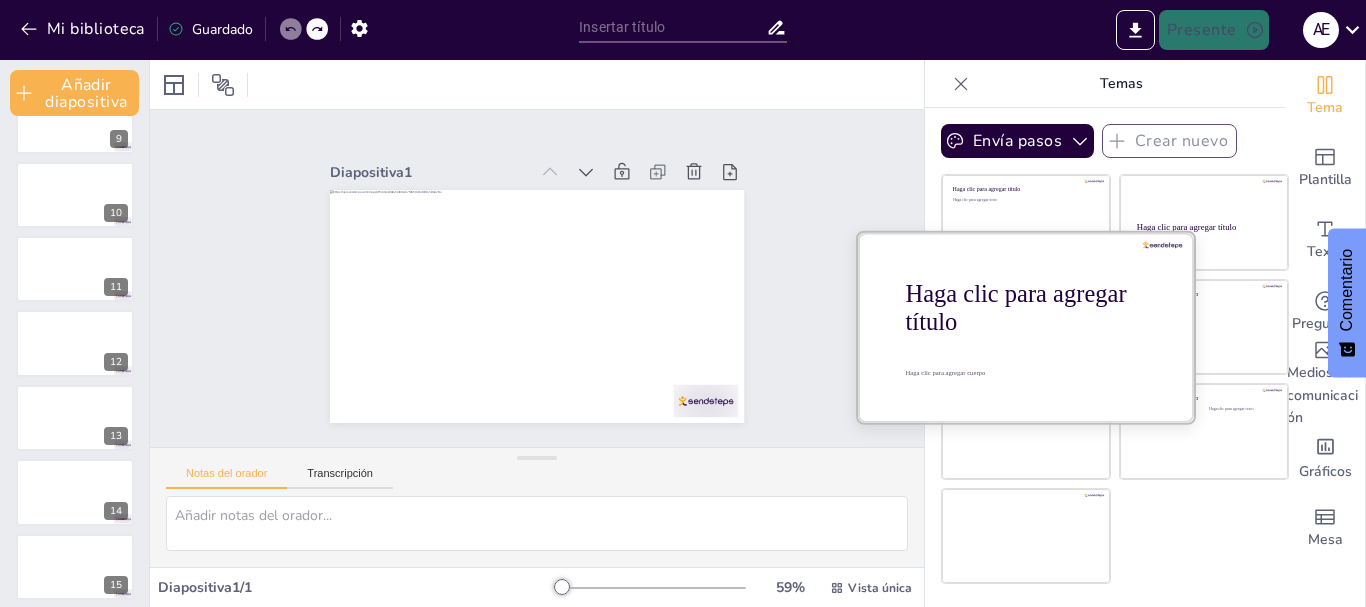 click at bounding box center [1026, 326] 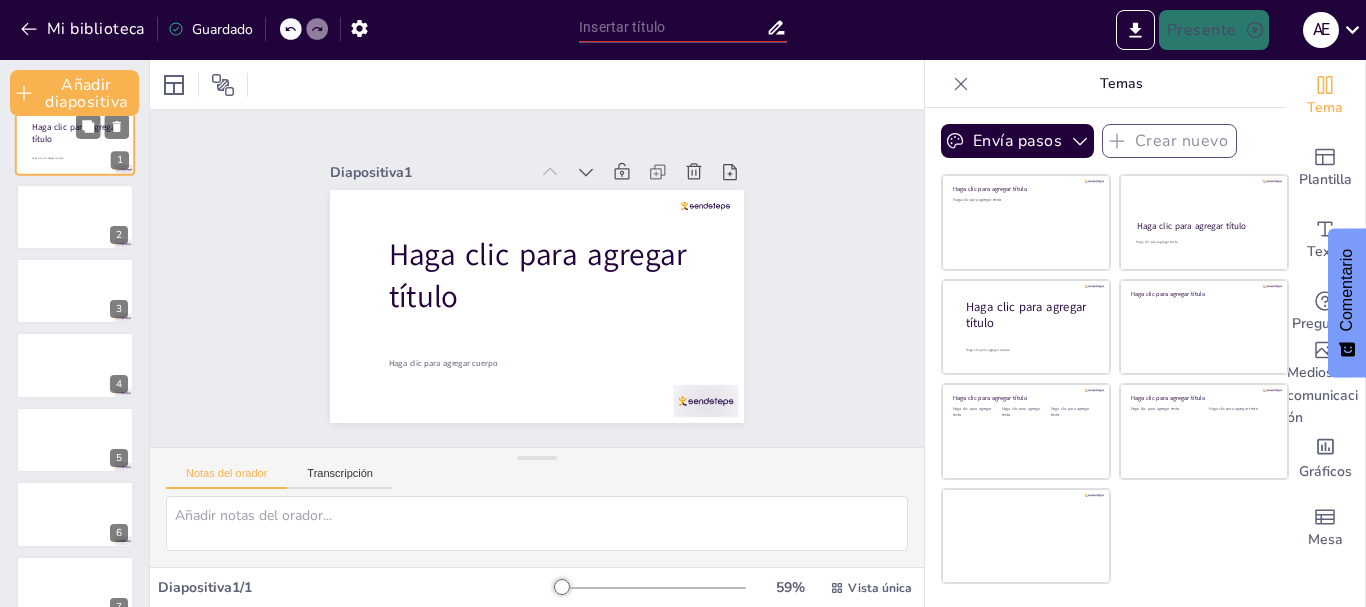 scroll, scrollTop: 0, scrollLeft: 0, axis: both 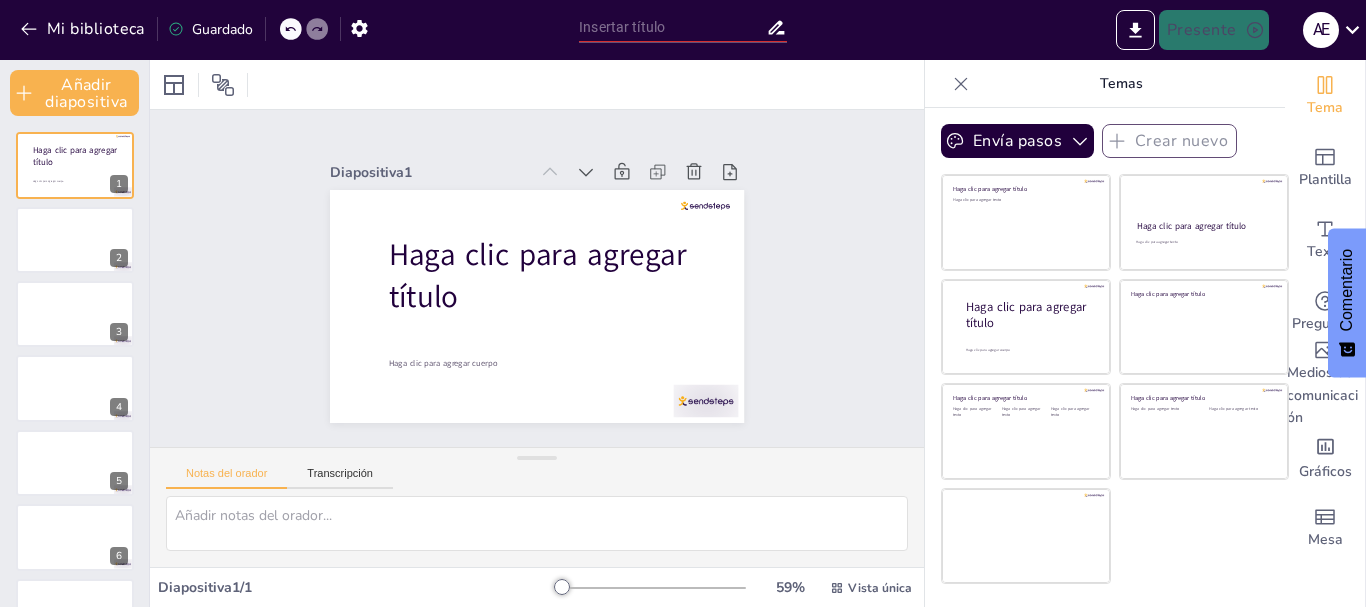 click at bounding box center [291, 29] 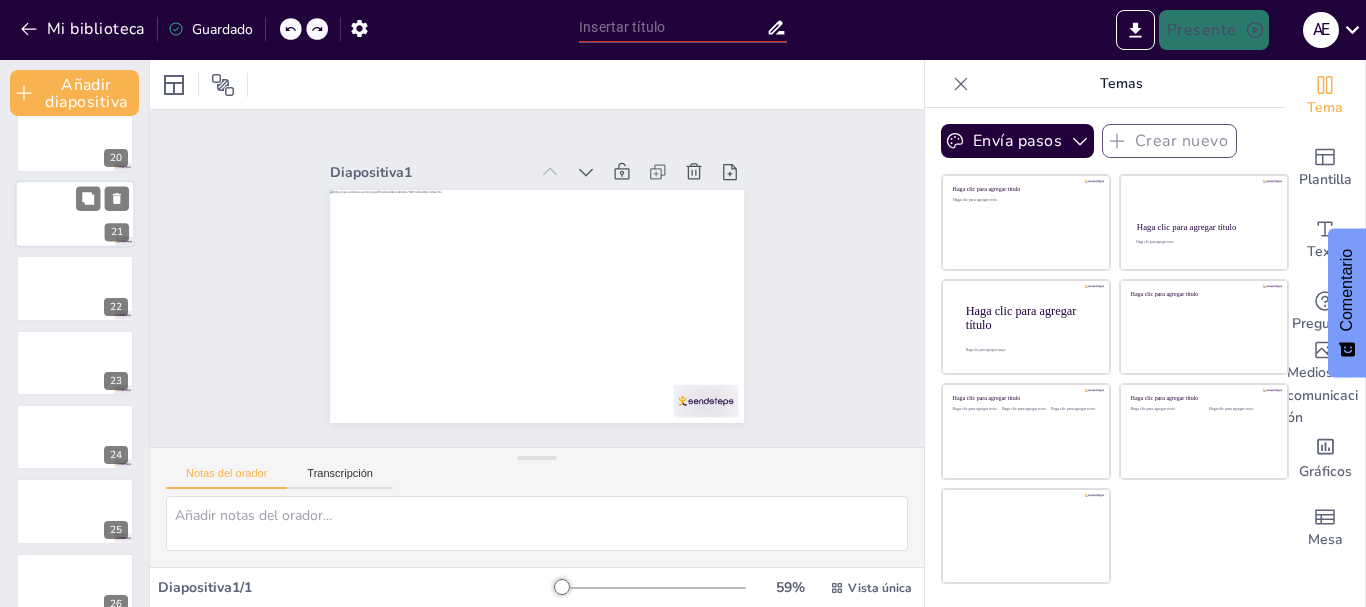 scroll, scrollTop: 1800, scrollLeft: 0, axis: vertical 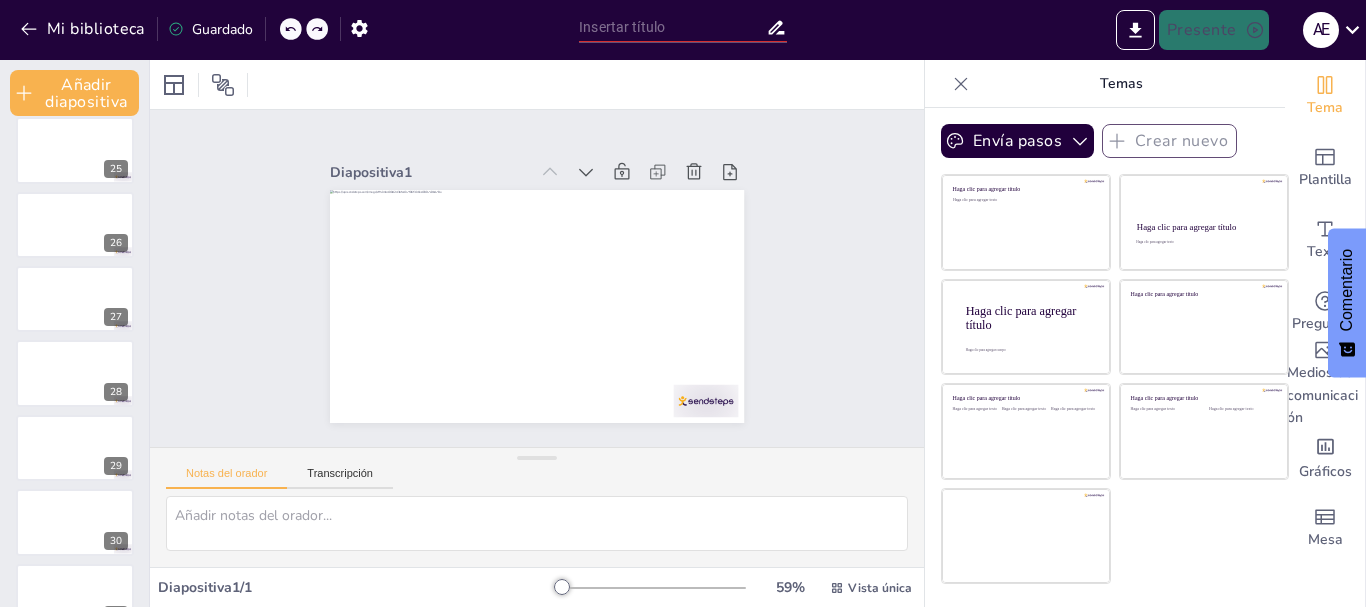 drag, startPoint x: 1, startPoint y: 163, endPoint x: 21, endPoint y: 314, distance: 152.31874 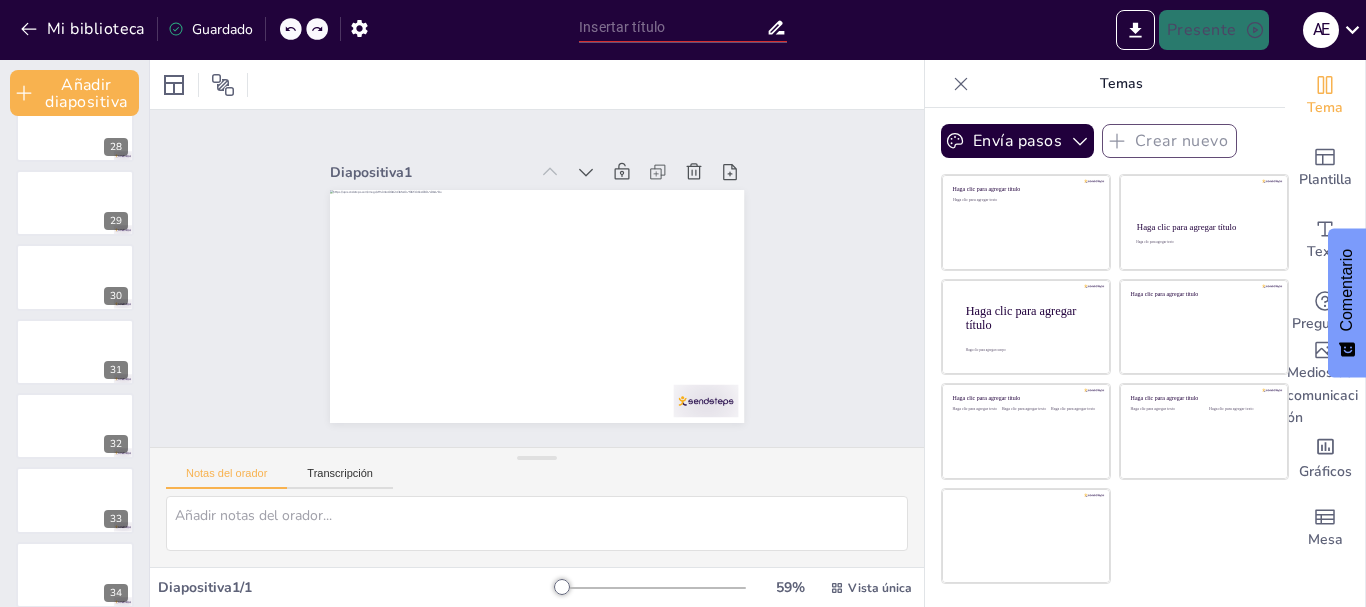 scroll, scrollTop: 2062, scrollLeft: 0, axis: vertical 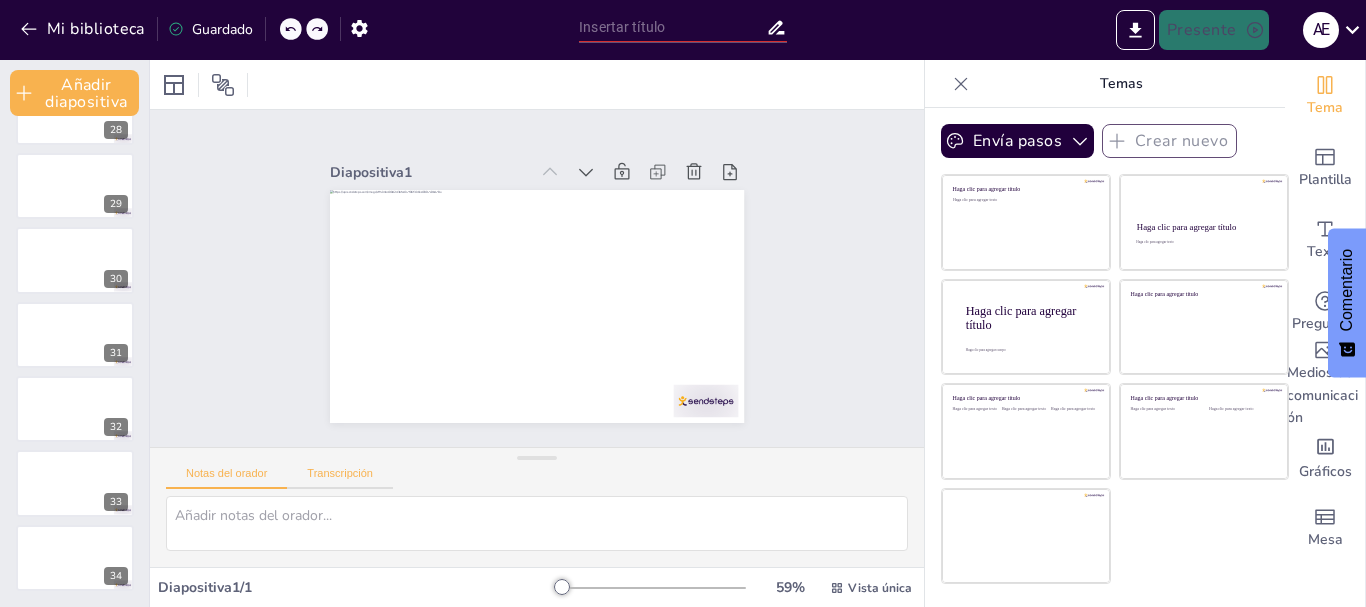 click on "Transcripción" at bounding box center [340, 473] 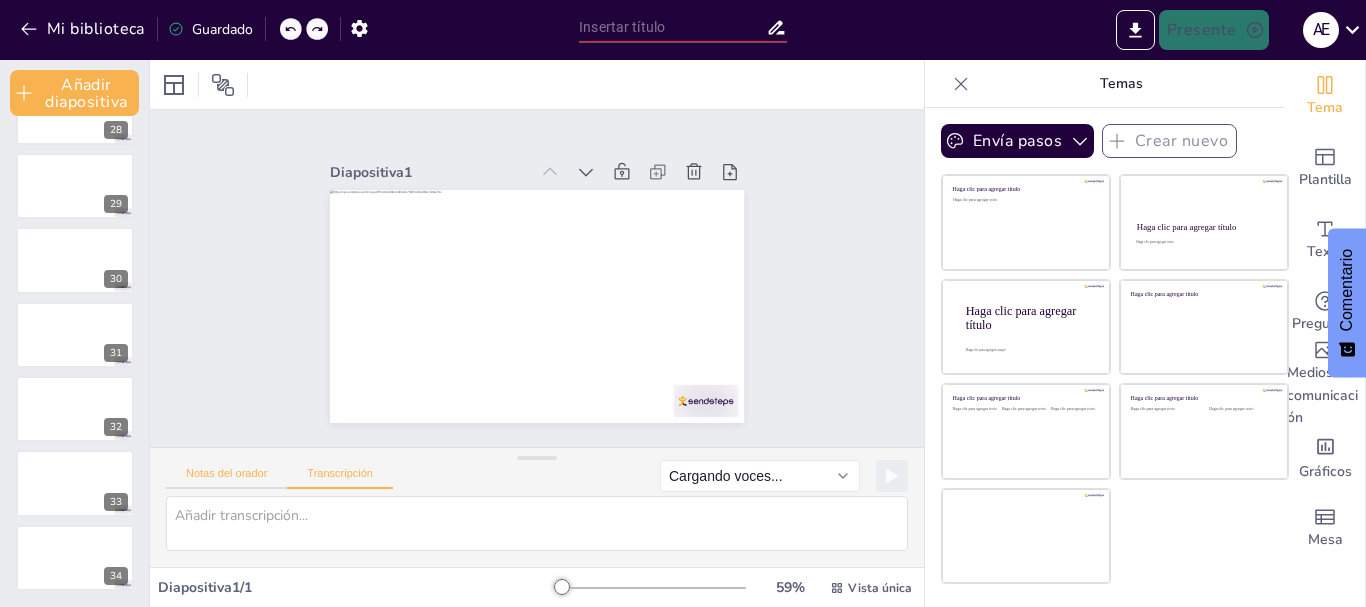 click on "Notas del orador" at bounding box center (226, 478) 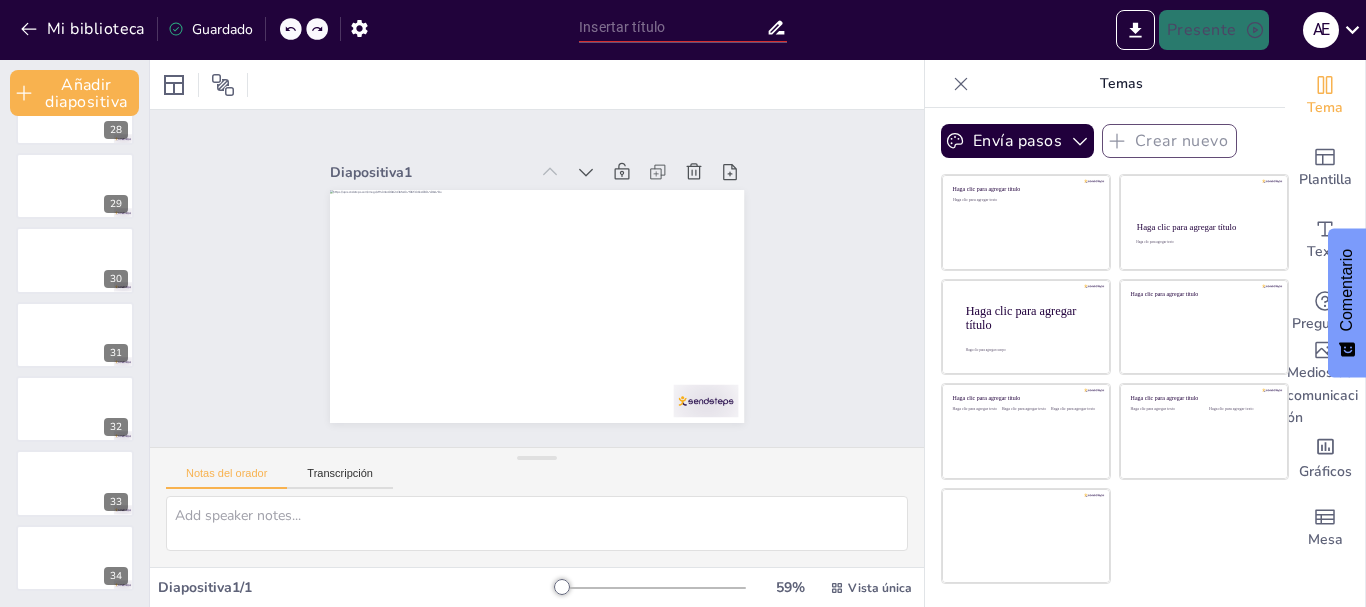 click 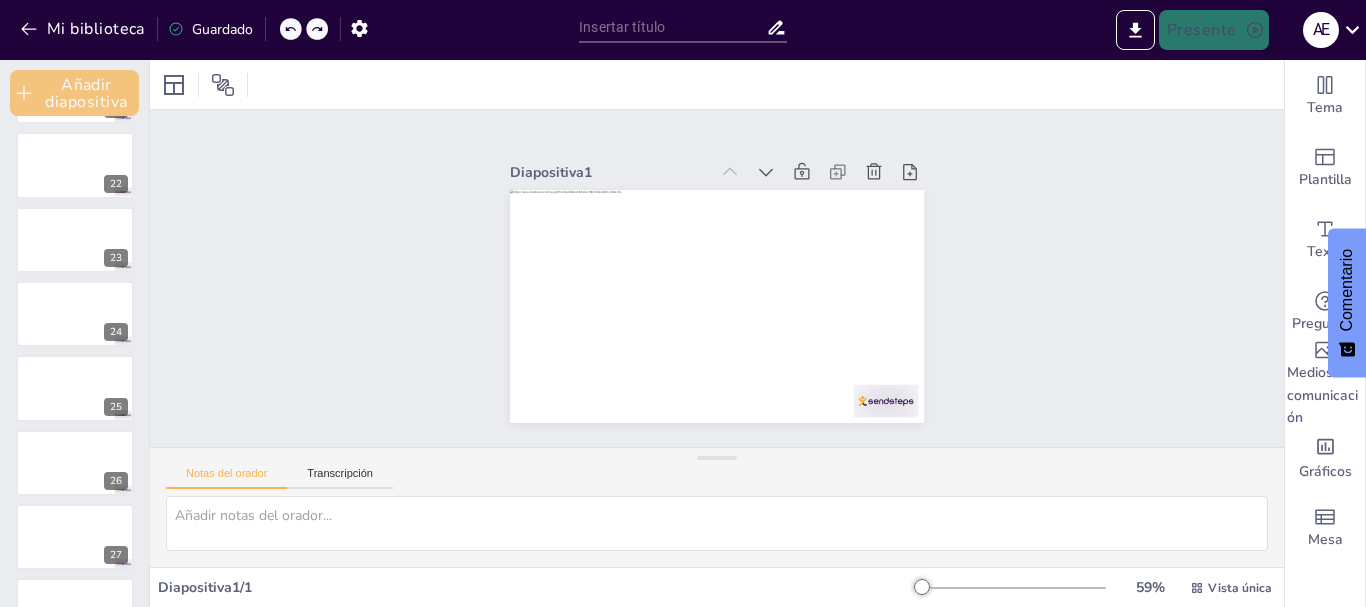 scroll, scrollTop: 1062, scrollLeft: 0, axis: vertical 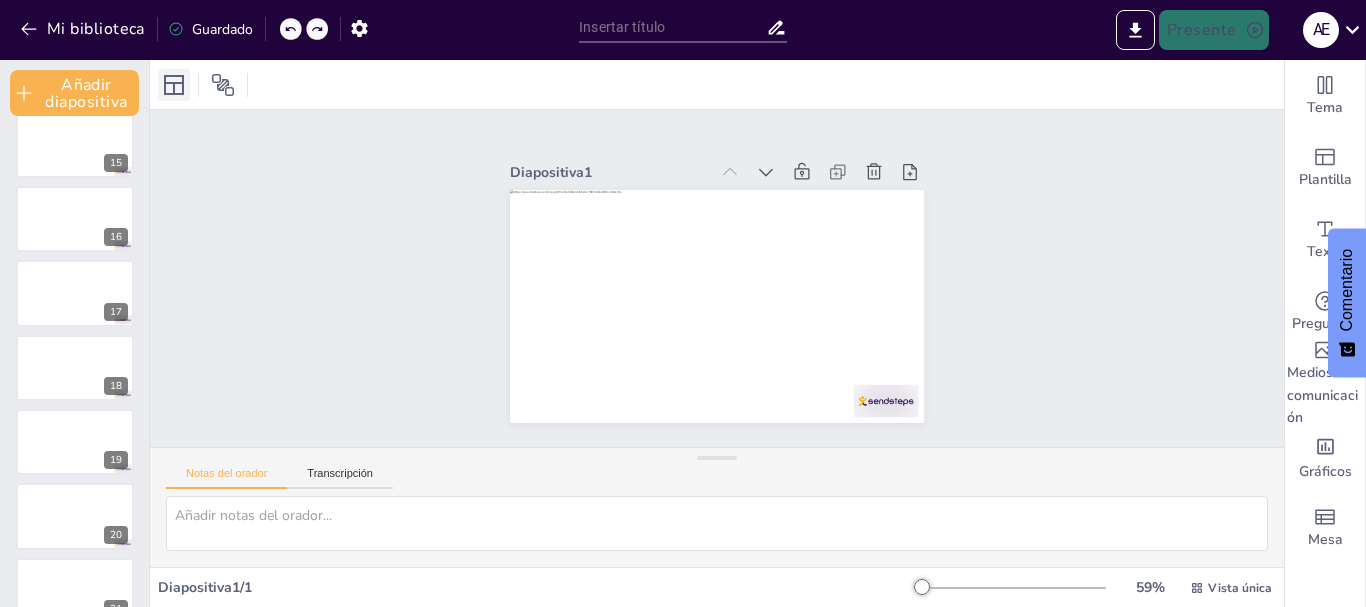 click 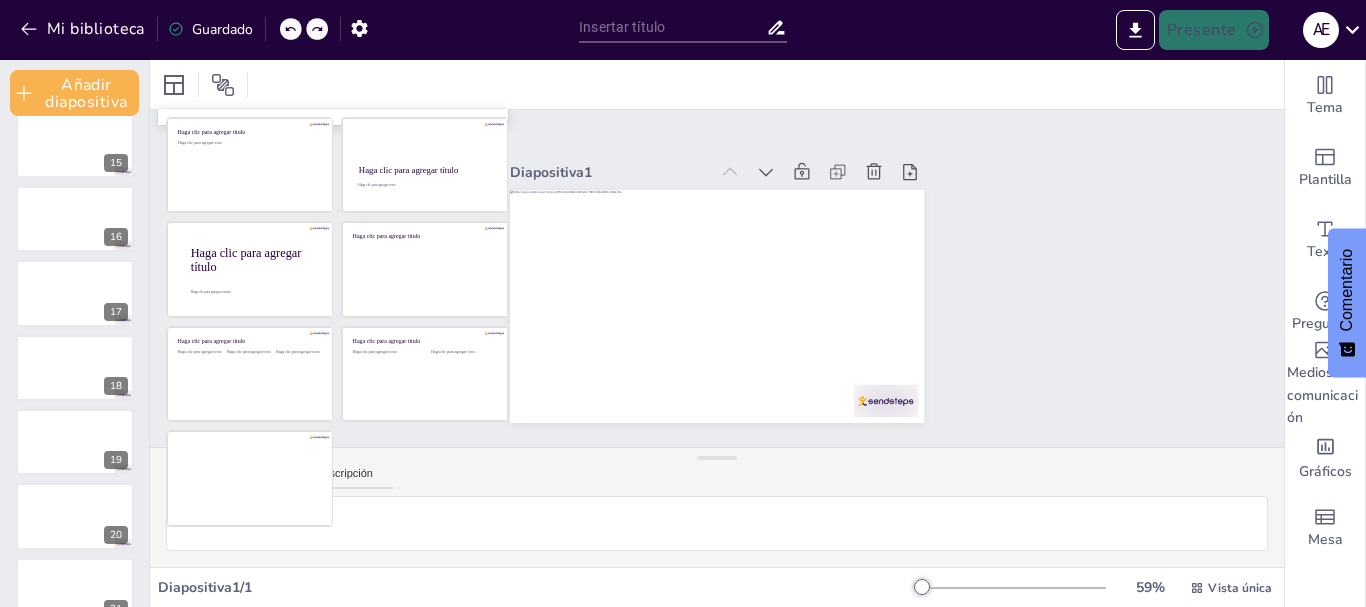click on "Diapositiva  1 Diapositiva  2 Diapositiva  3 Diapositiva  4 Diapositiva  5 Diapositiva  6 Diapositiva  7 Diapositiva  8 Diapositiva  9 Diapositiva  10 Diapositiva  11 Diapositiva  12 Diapositiva  13 Diapositiva  14 Diapositiva  15 Diapositiva  16 Diapositiva  17 Diapositiva  18 Diapositiva  19 Diapositiva  20 Diapositiva  21 Diapositiva  22 Diapositiva  23 Diapositiva  24 Diapositiva  25 Diapositiva  26 Diapositiva  27 Diapositiva  28 Diapositiva  29 Diapositiva  30 Diapositiva  31 Diapositiva  32 Diapositiva  33 Diapositiva  34" at bounding box center [716, 278] 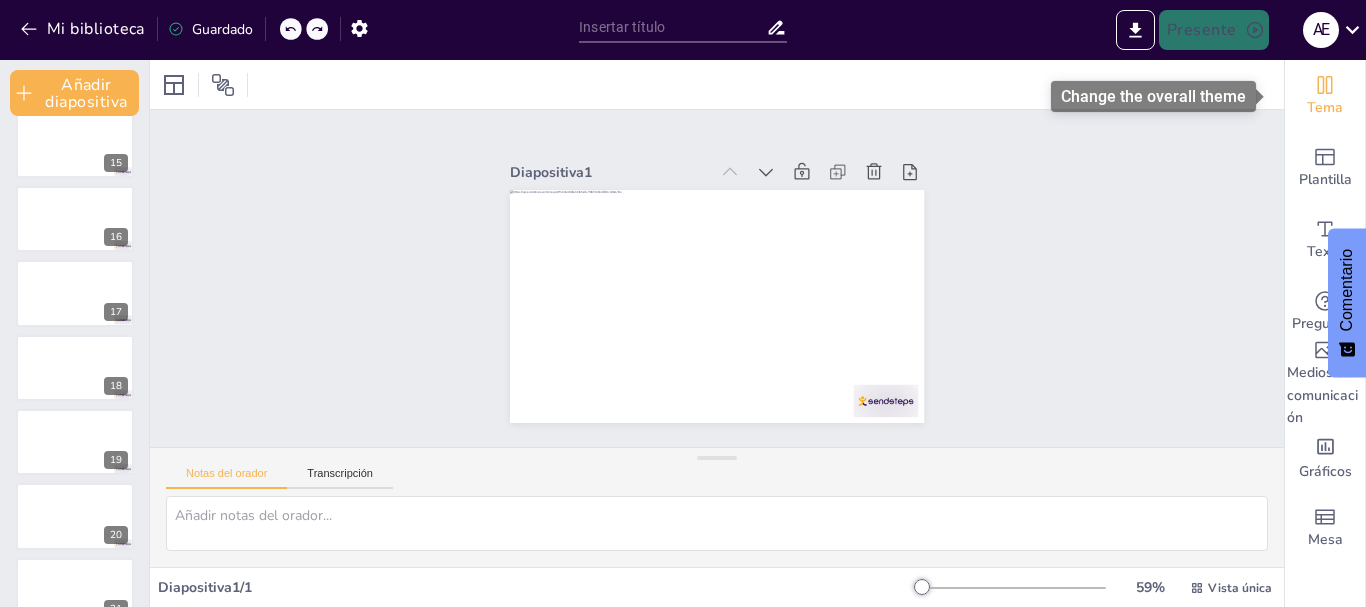 click 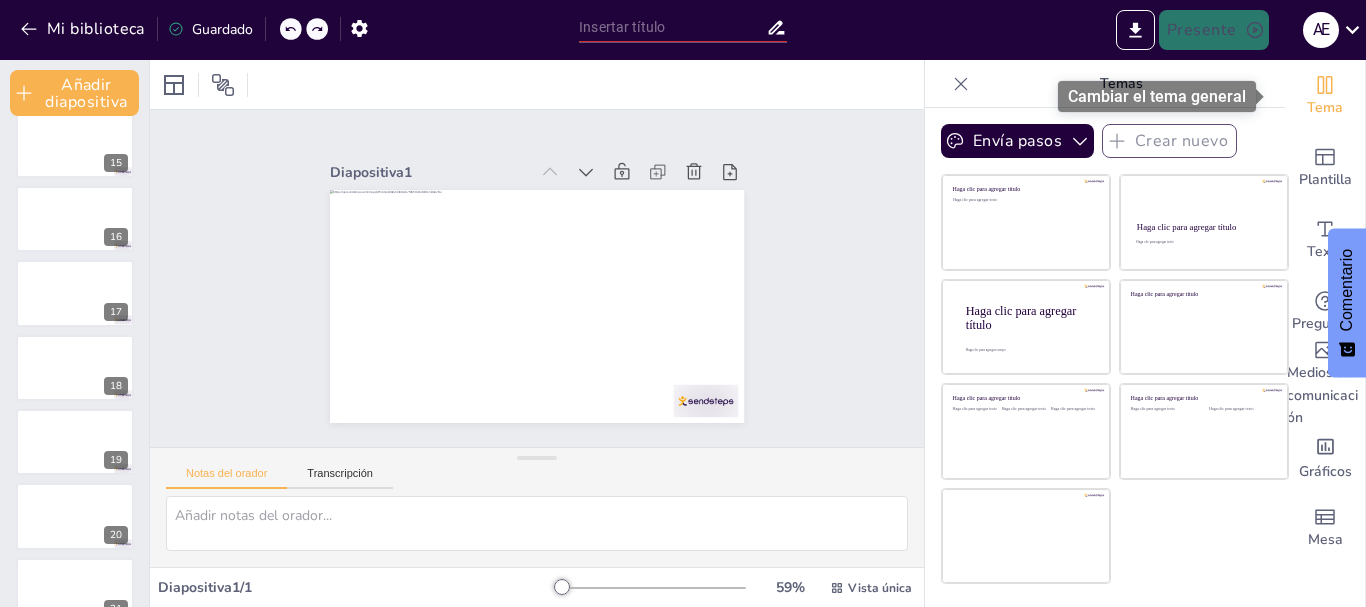 click 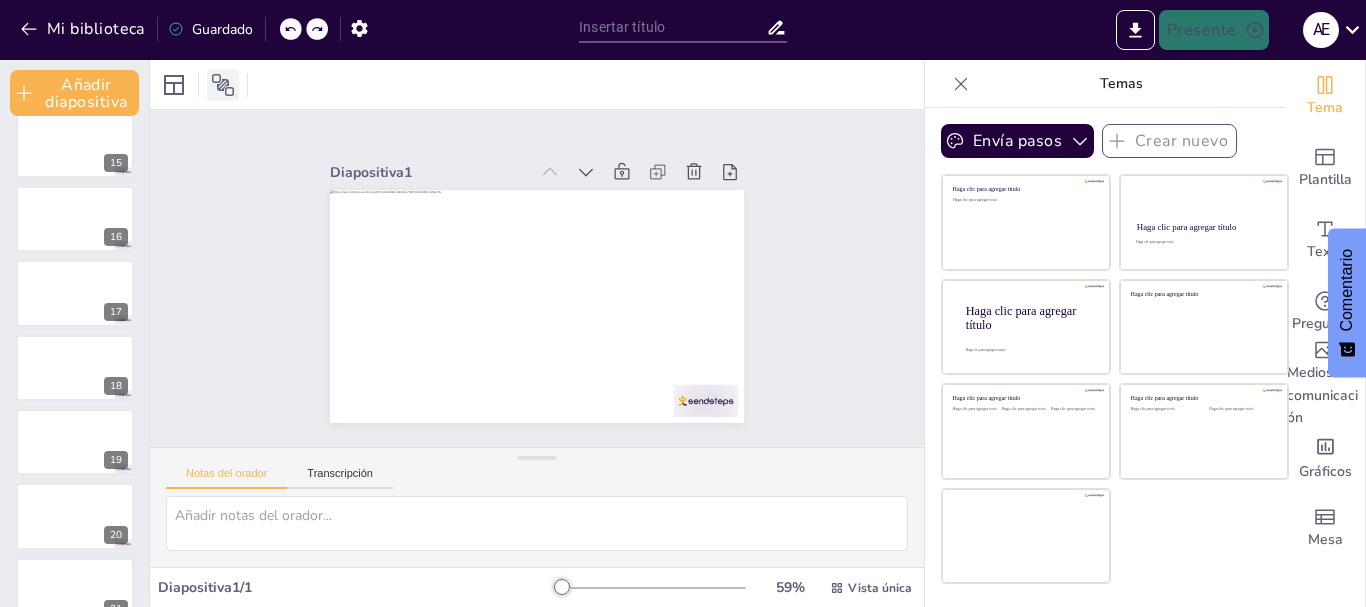 click 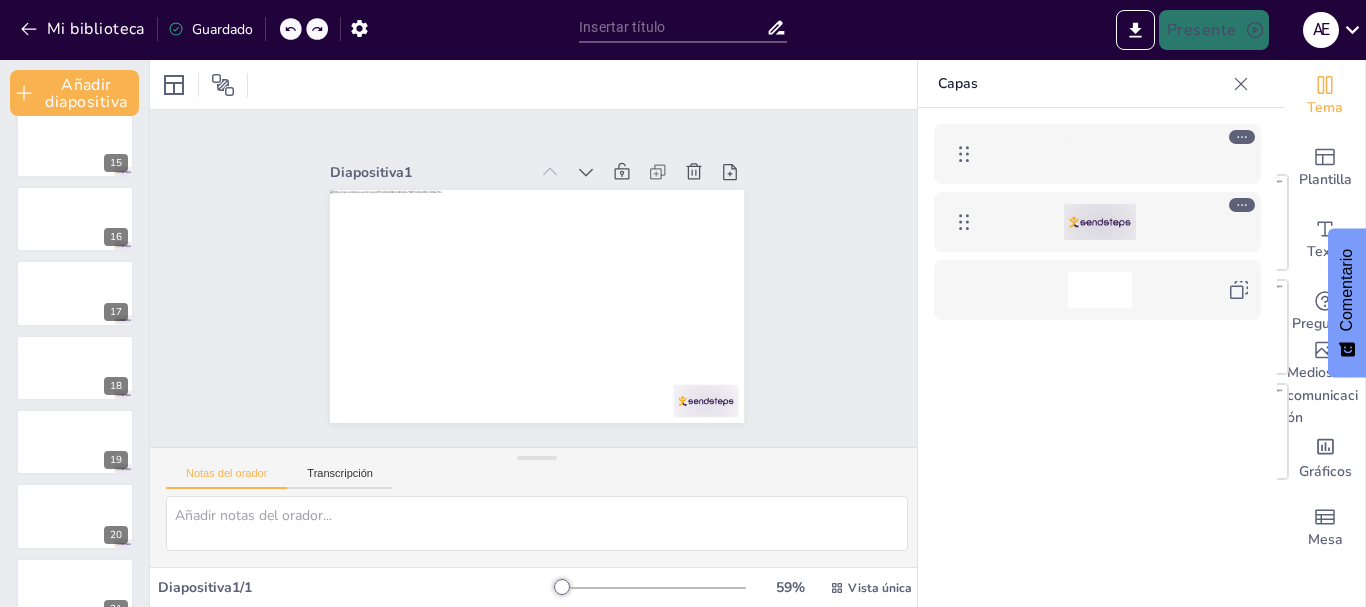 click 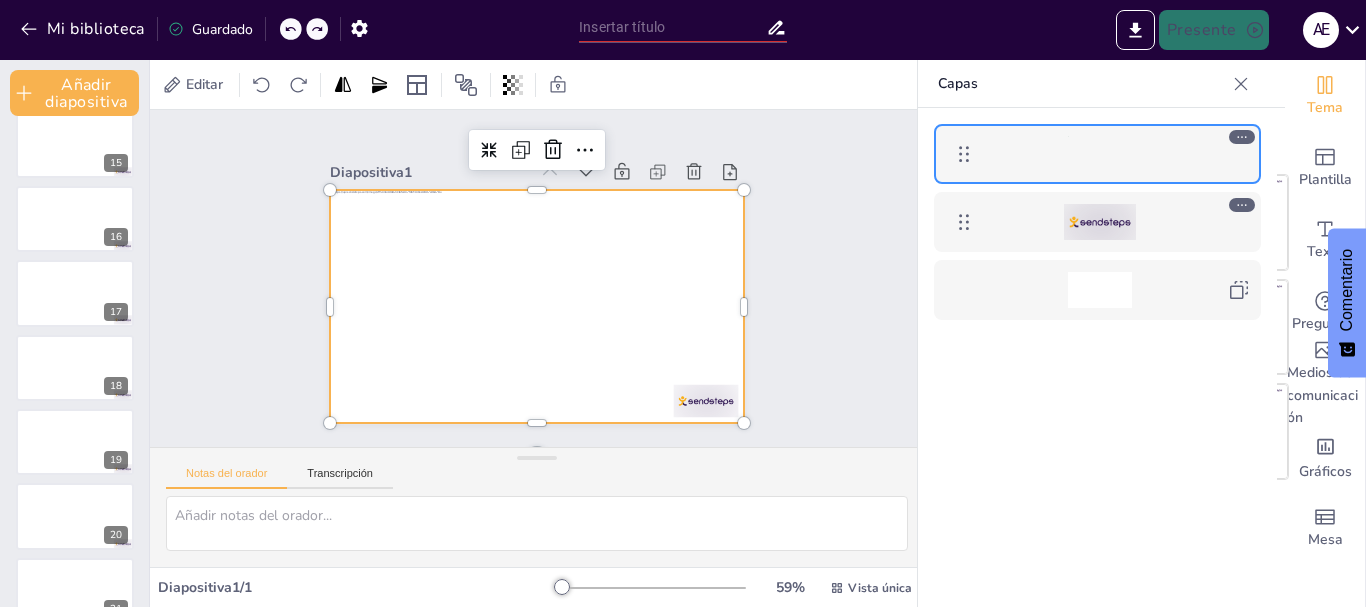 click 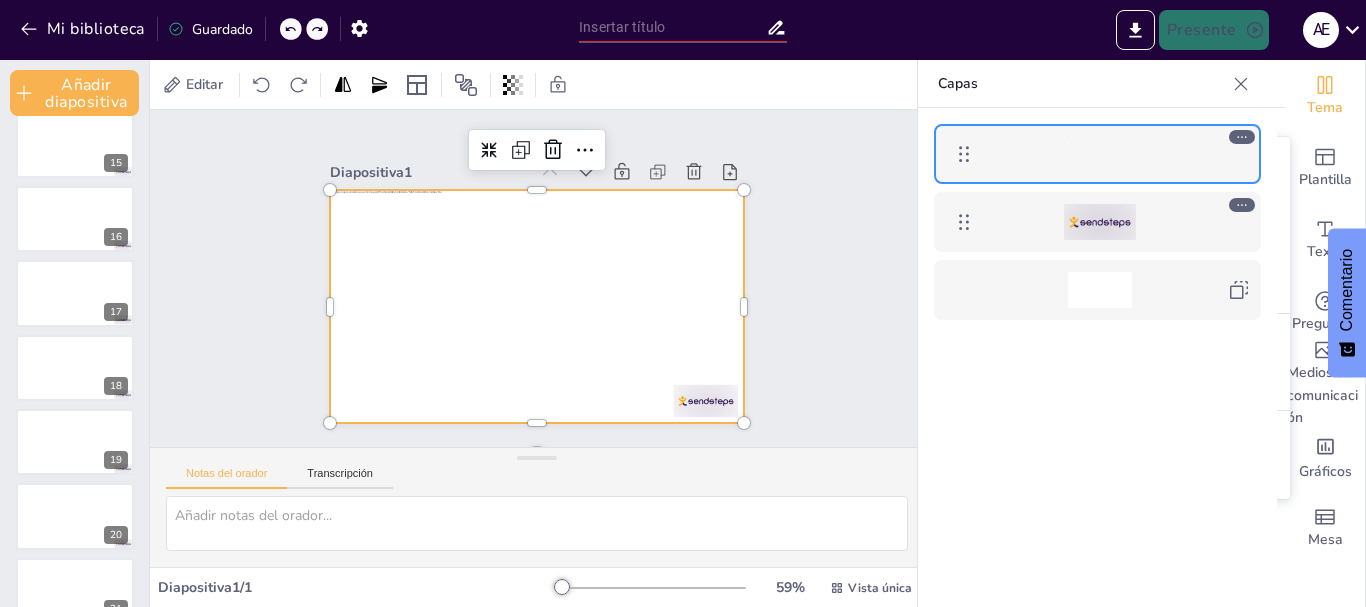 click on "1 2 3 4 5 6 7 8 9 10 11 12 13 14 15 16 17 18 19 20 21 22 23 24 25 26 27 28 29 30 31 32 33 34" at bounding box center (74, 330) 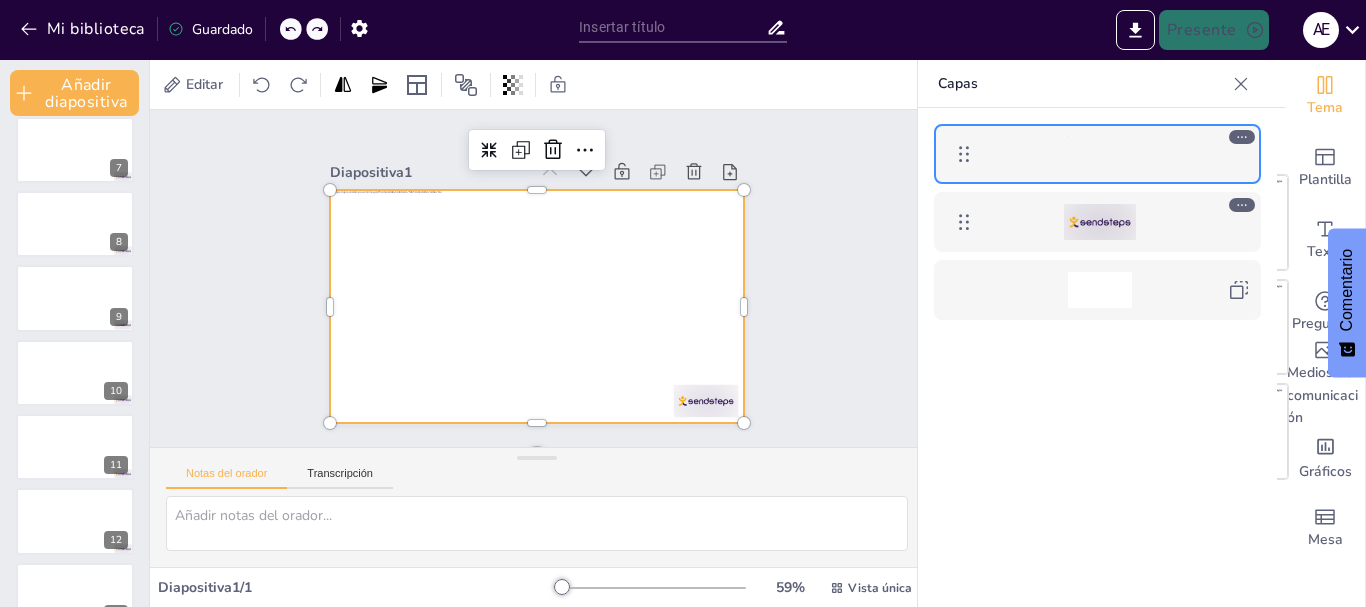 scroll, scrollTop: 0, scrollLeft: 0, axis: both 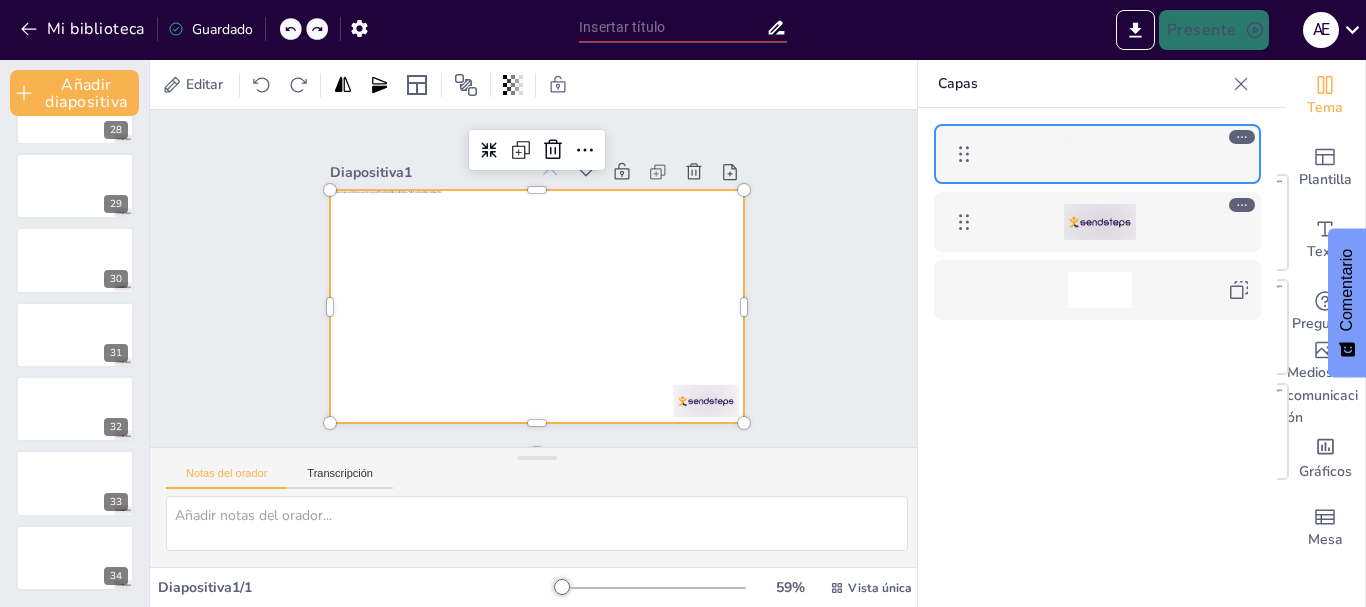 click on "1 2 3 4 5 6 7 8 9 10 11 12 13 14 15 16 17 18 19 20 21 22 23 24 25 26 27 28 29 30 31 32 33 34" at bounding box center [74, -670] 